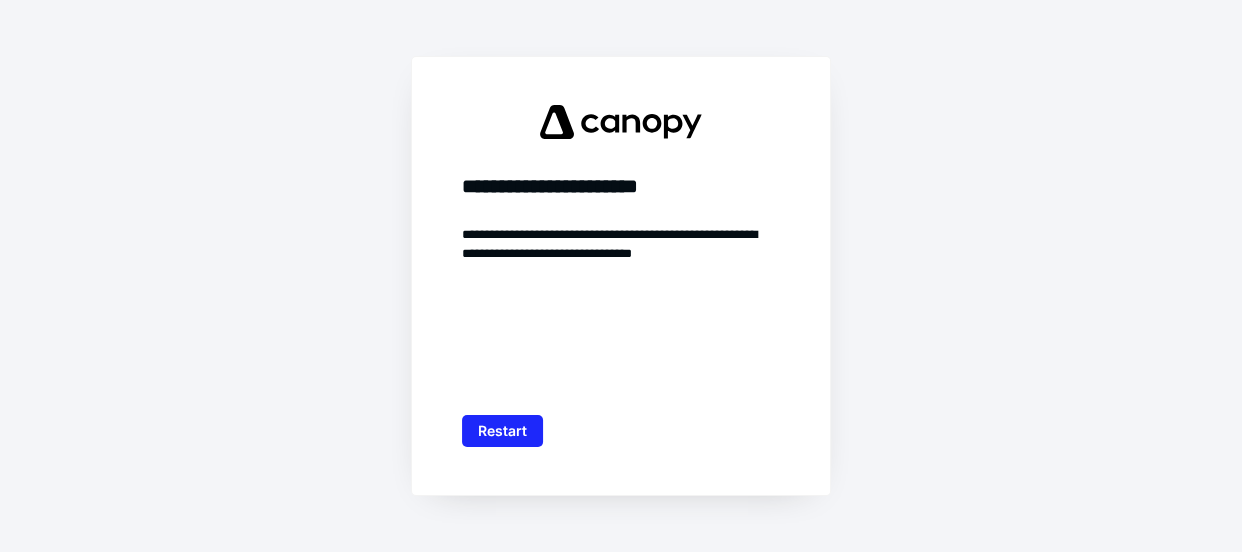 scroll, scrollTop: 0, scrollLeft: 0, axis: both 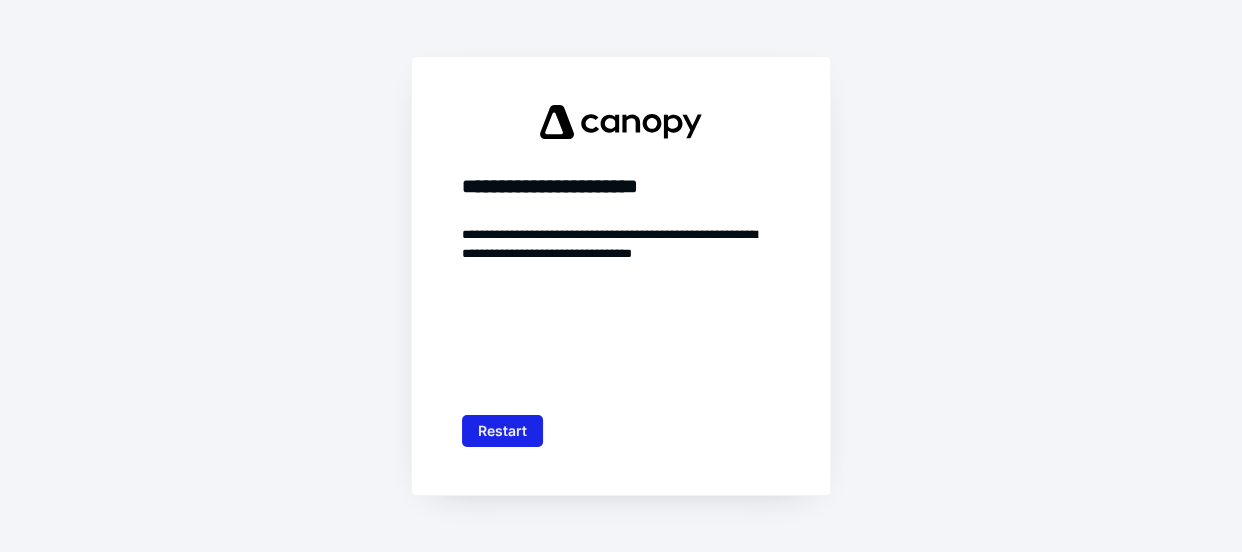 click on "Restart" at bounding box center [502, 431] 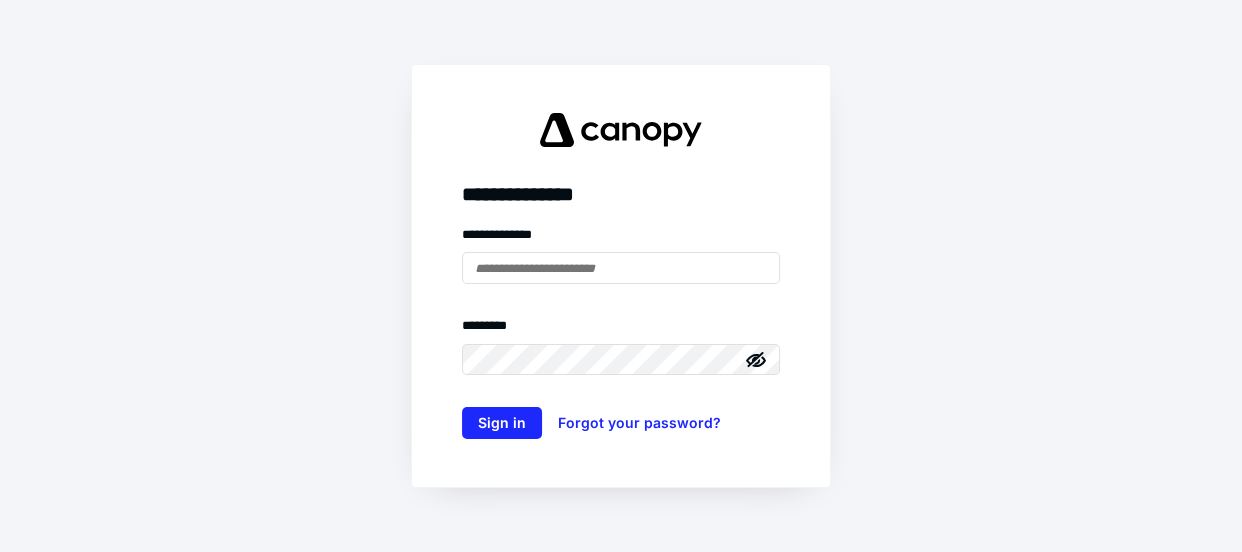 type on "**********" 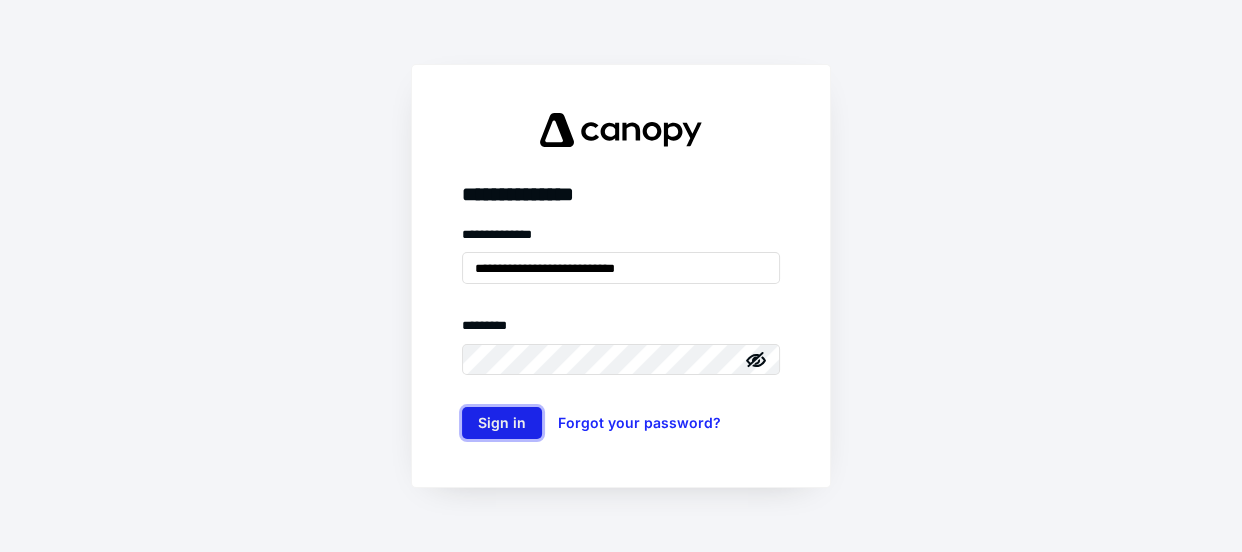 click on "Sign in" at bounding box center (502, 423) 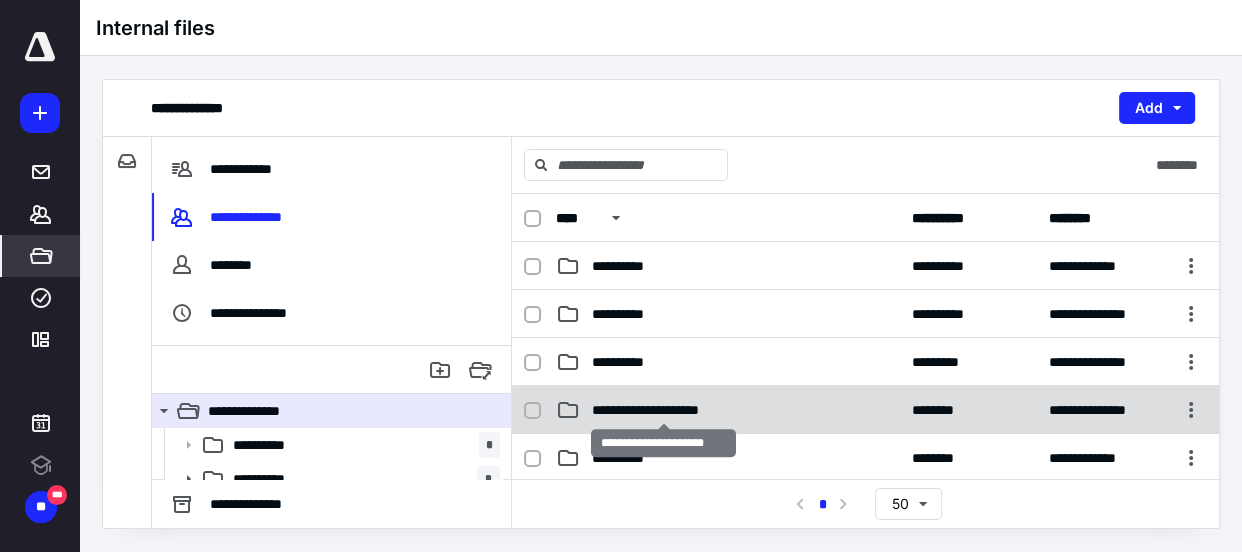 scroll, scrollTop: 0, scrollLeft: 0, axis: both 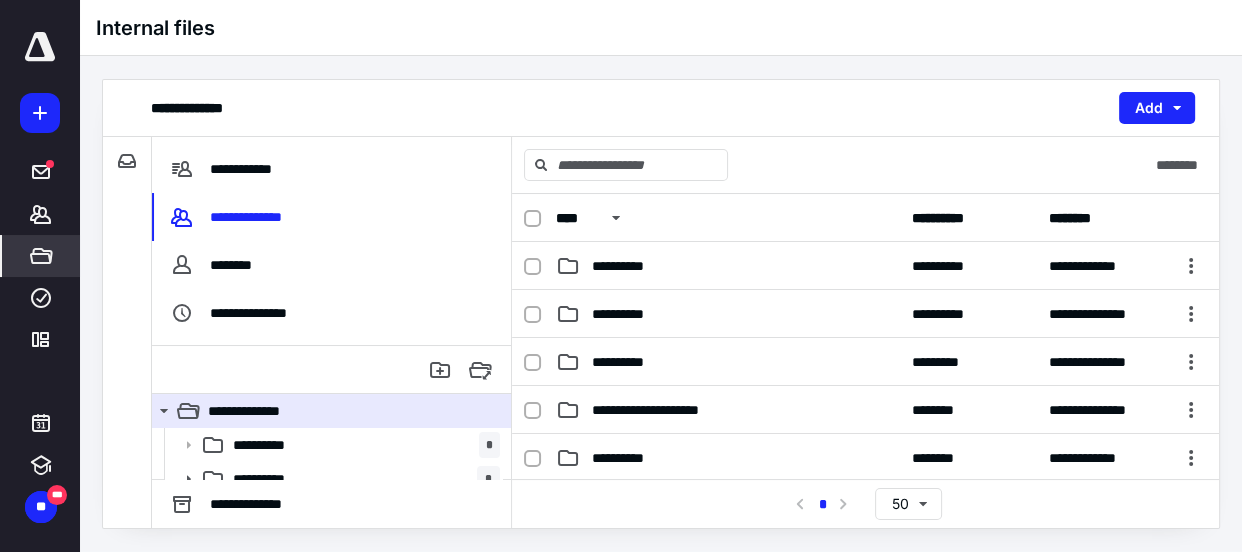 click at bounding box center (41, 256) 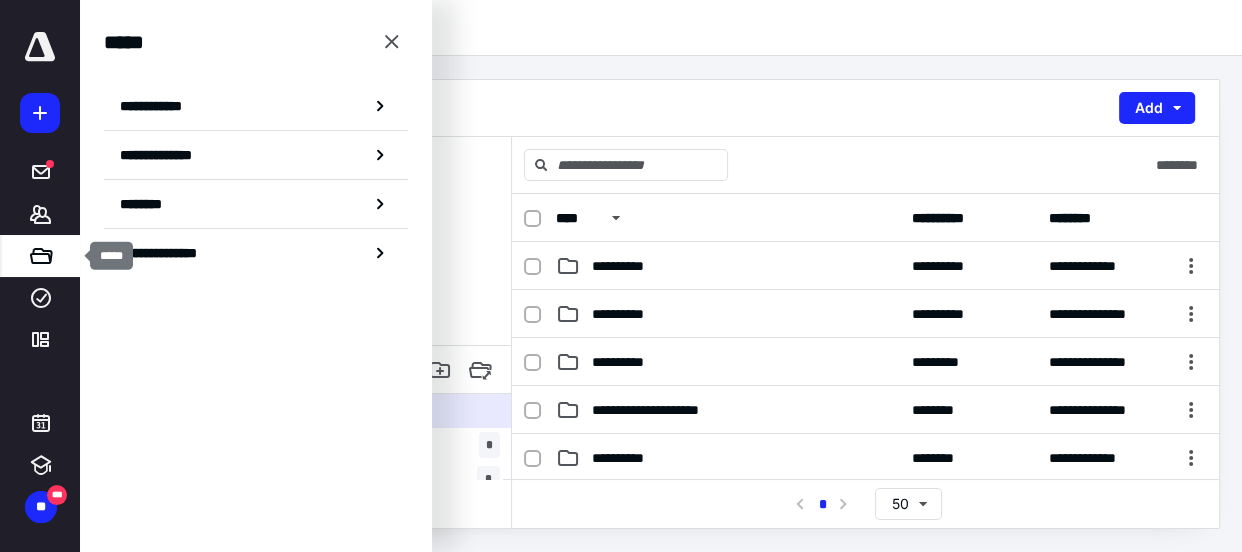 click at bounding box center [41, 256] 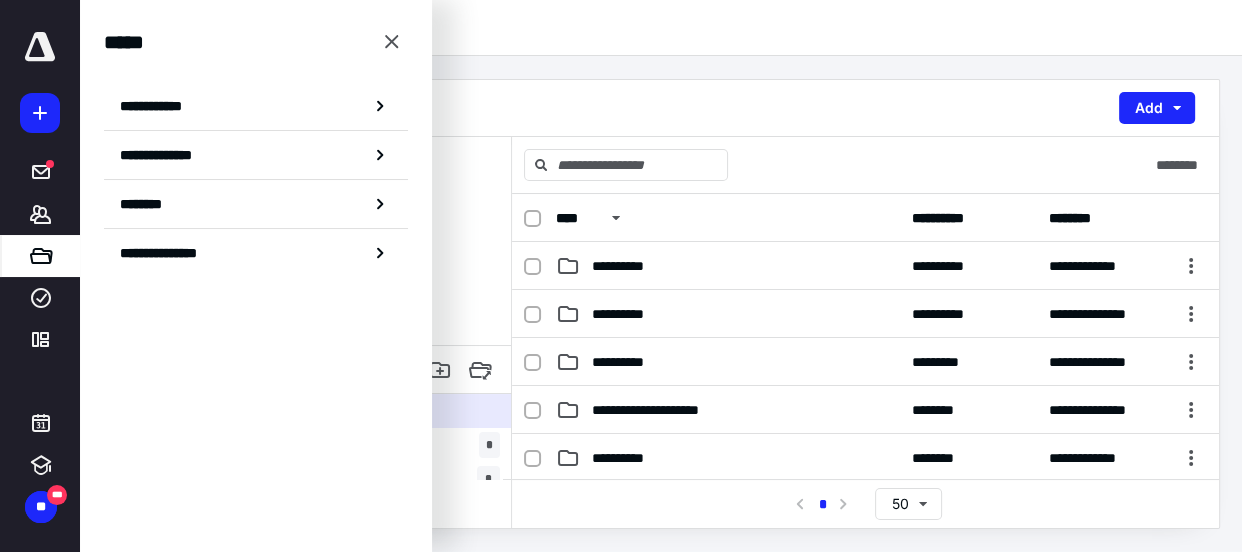 click on "Internal files" at bounding box center [661, 28] 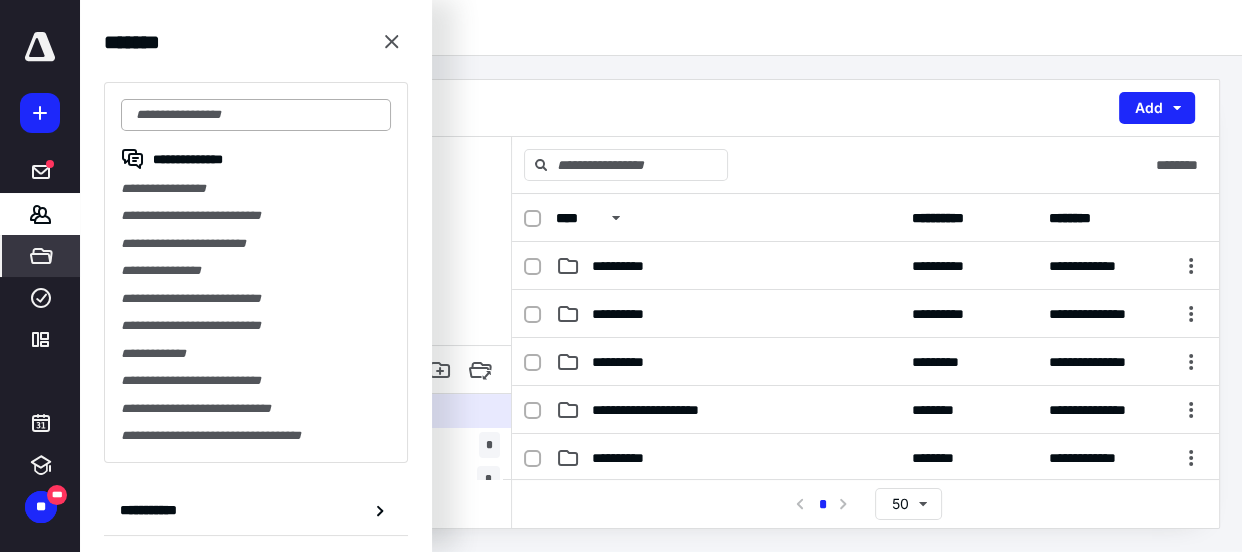 click at bounding box center (256, 115) 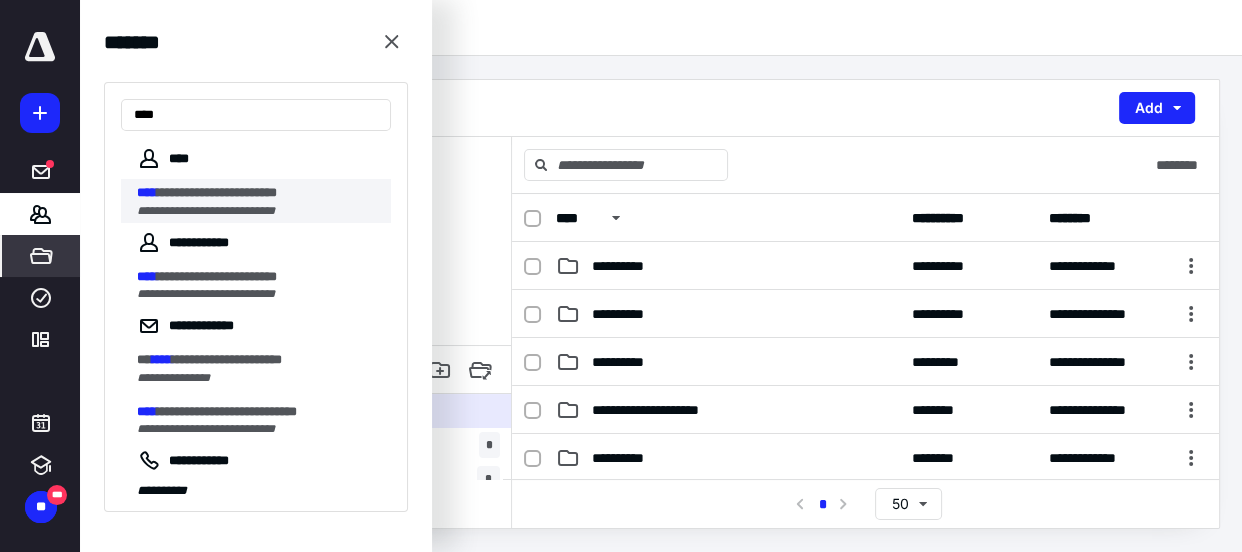 type on "****" 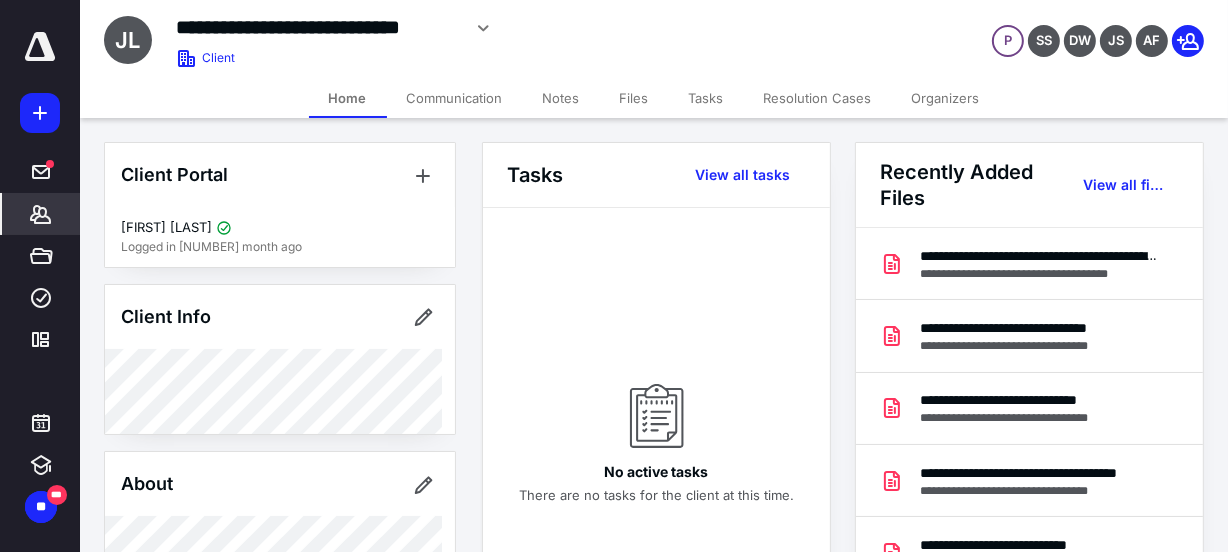 click on "Files" at bounding box center (634, 98) 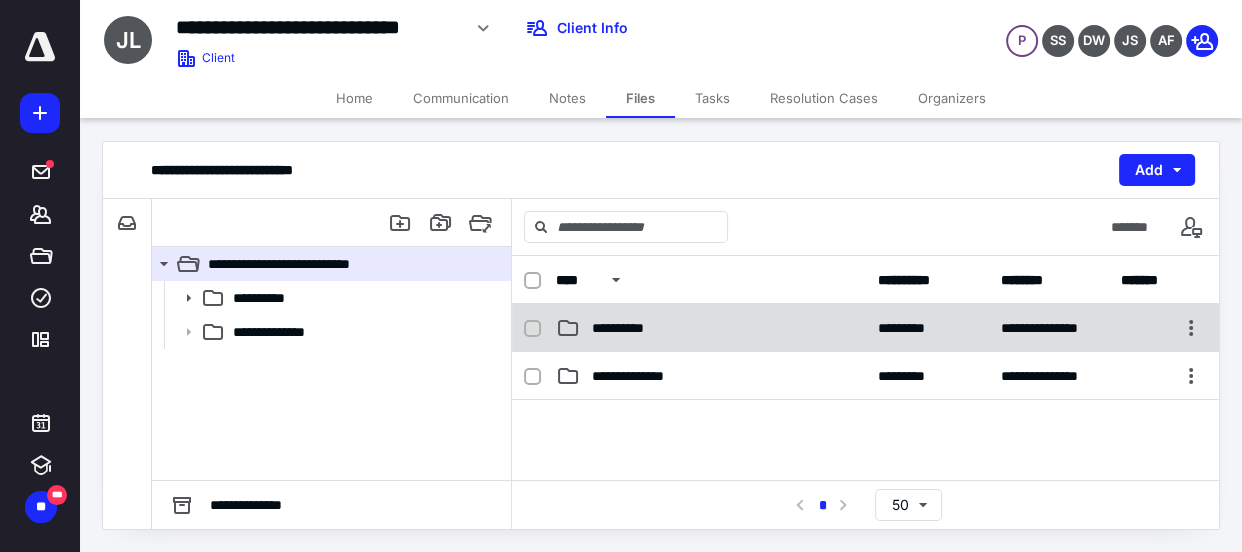 click on "**********" at bounding box center [629, 328] 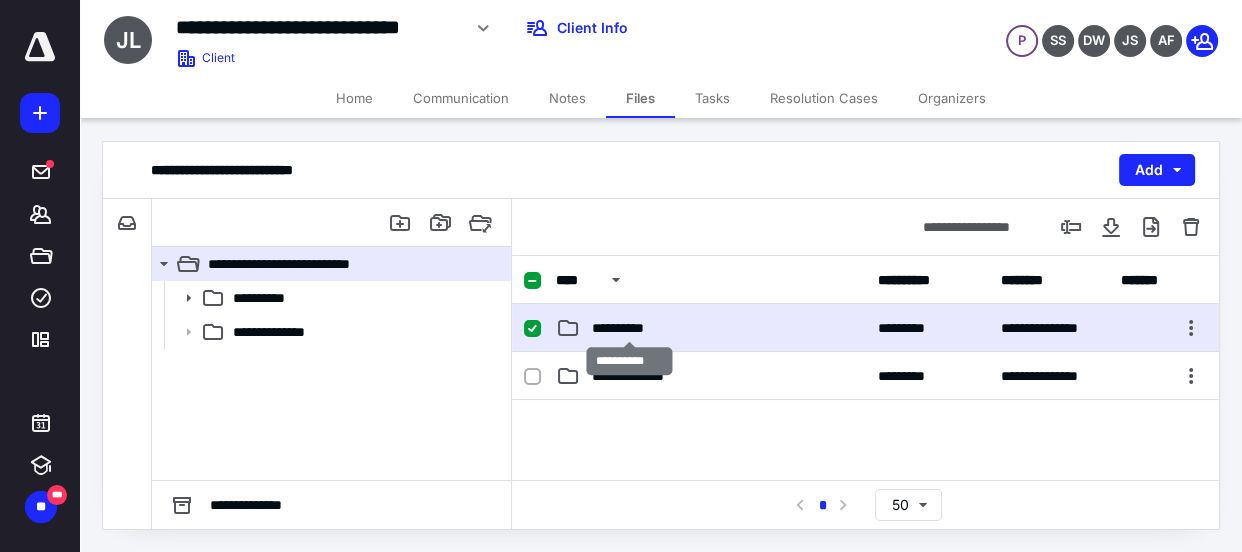 click on "**********" at bounding box center (629, 328) 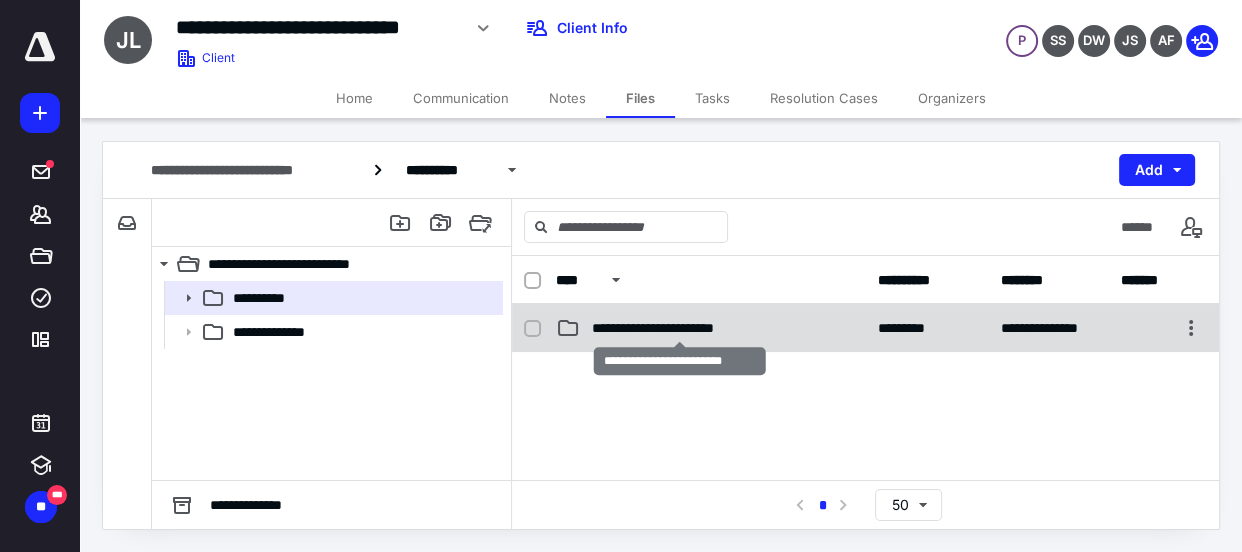 click on "**********" at bounding box center [679, 328] 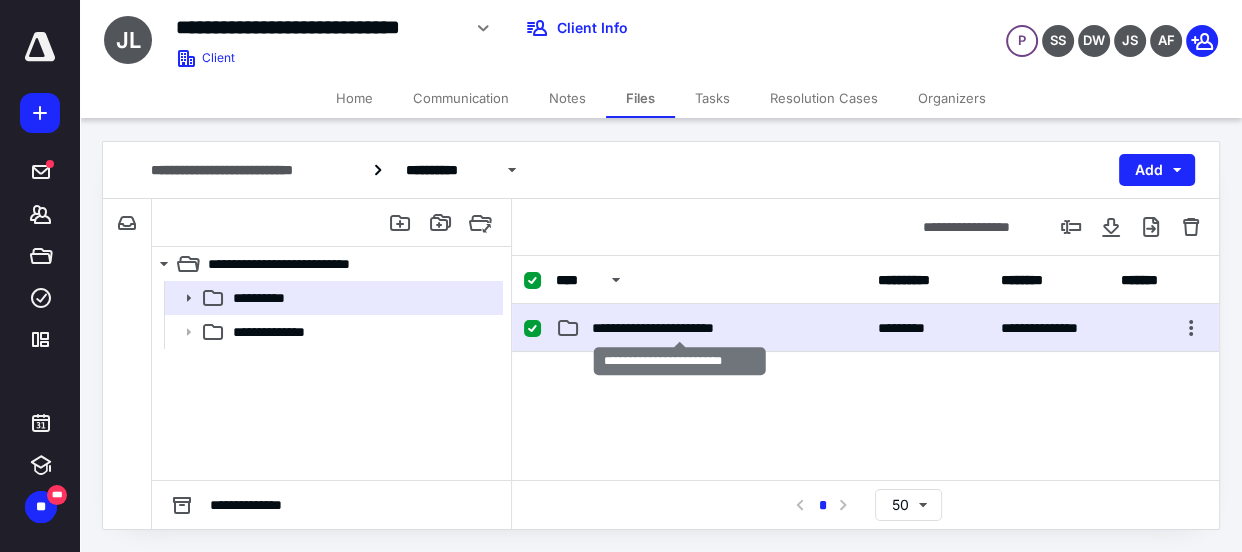 click on "**********" at bounding box center [679, 328] 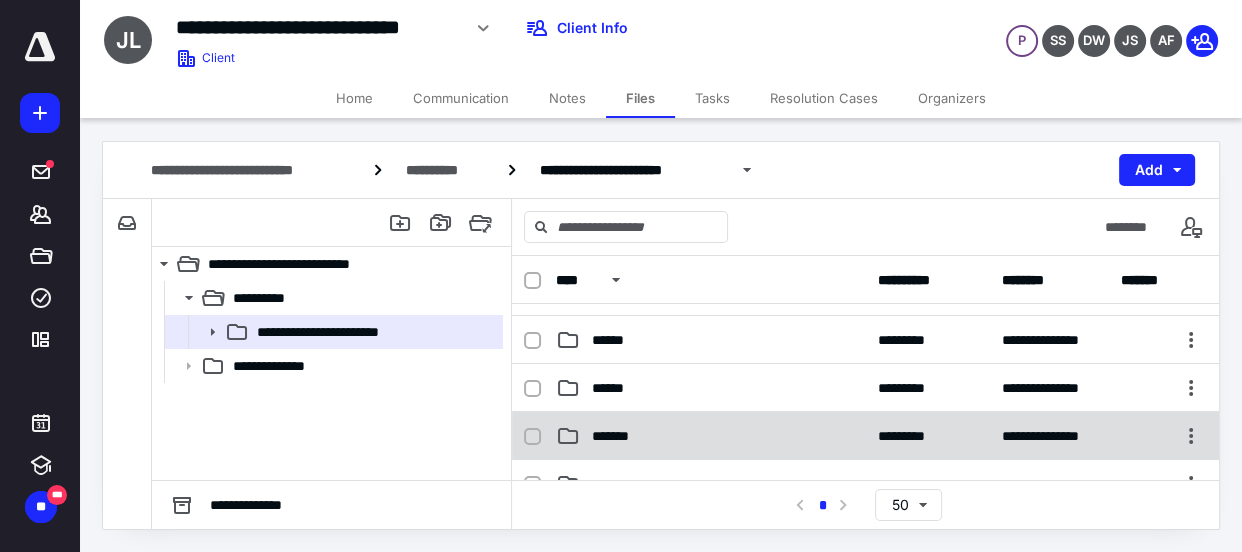 scroll, scrollTop: 181, scrollLeft: 0, axis: vertical 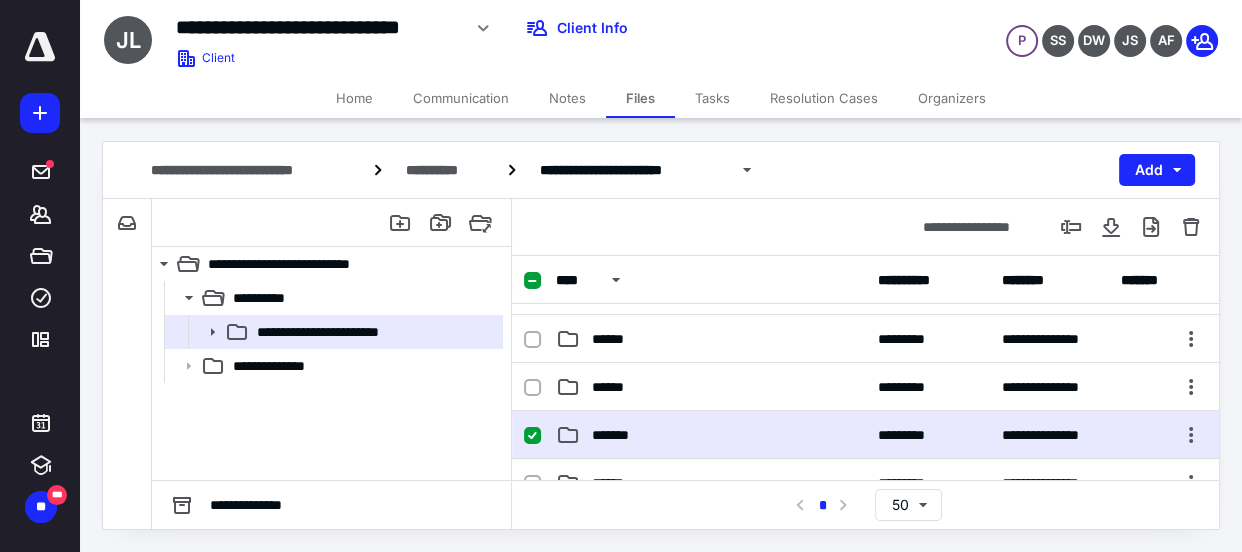 click on "*******" at bounding box center [614, 147] 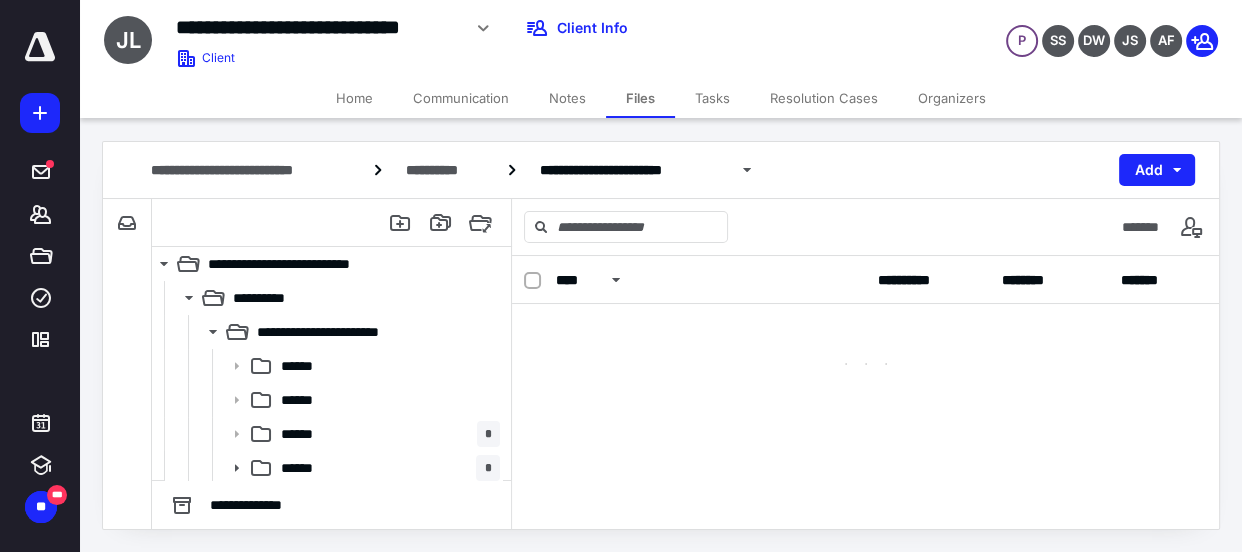 scroll, scrollTop: 0, scrollLeft: 0, axis: both 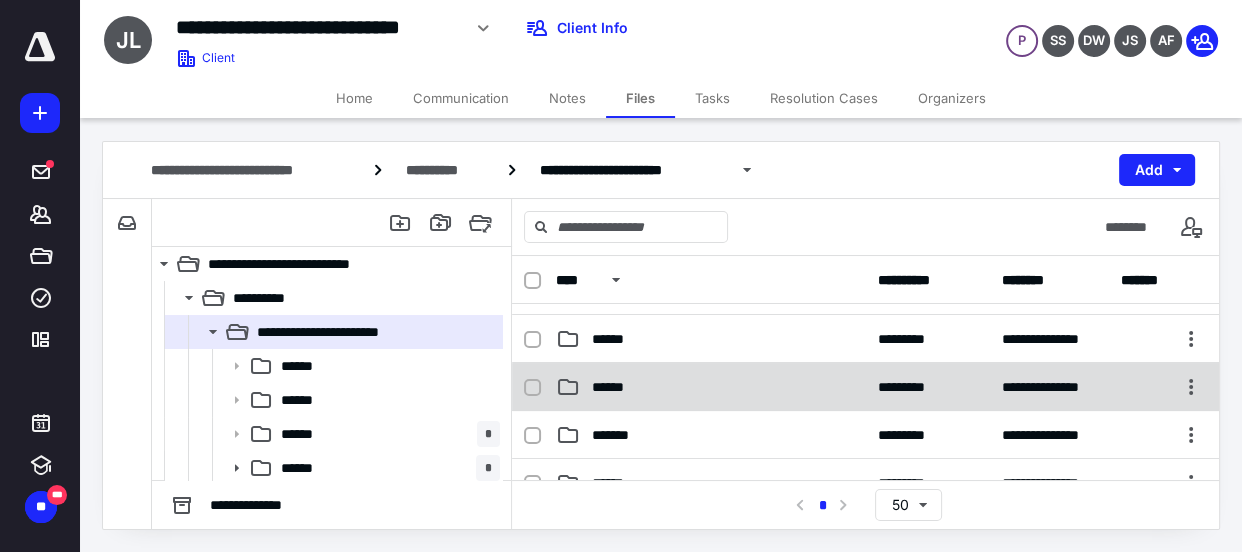 click on "******" at bounding box center [614, 147] 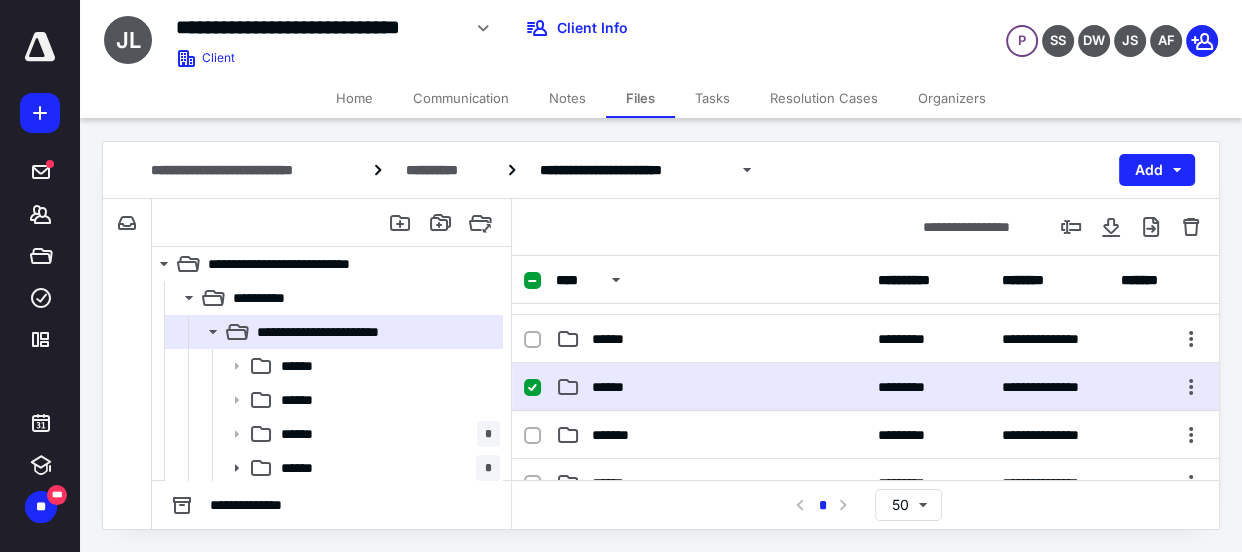 click on "******" at bounding box center (614, 147) 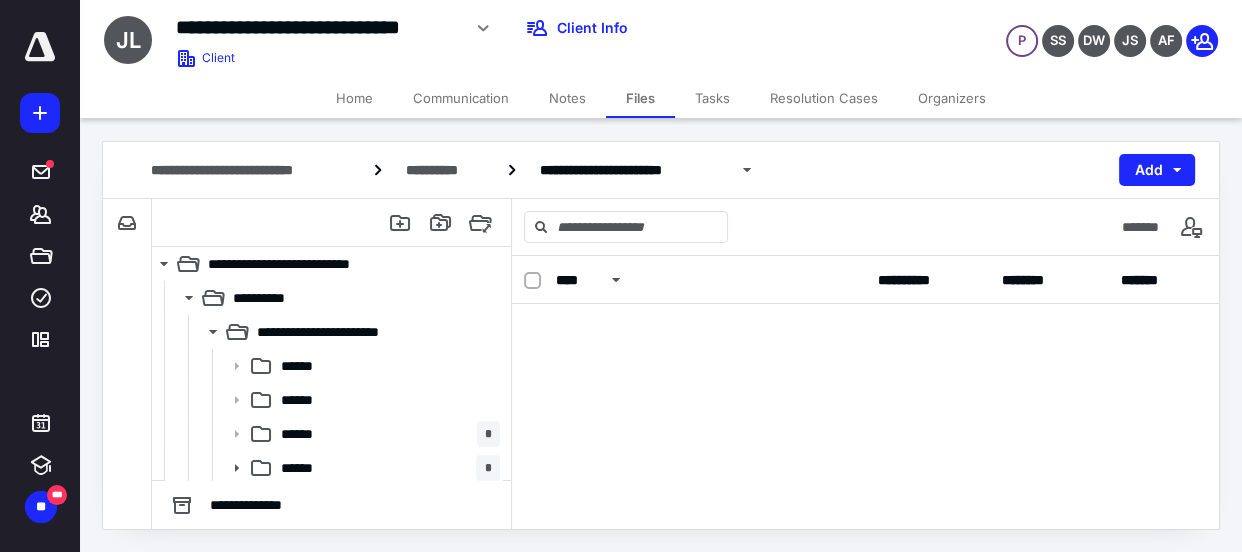 scroll, scrollTop: 0, scrollLeft: 0, axis: both 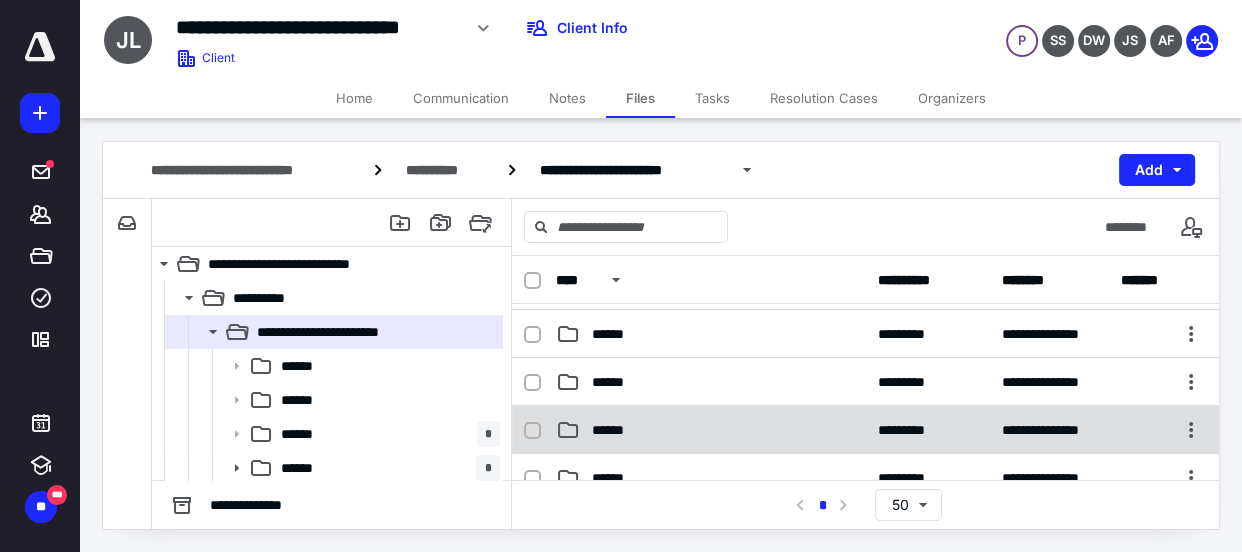 click on "******" at bounding box center (614, 238) 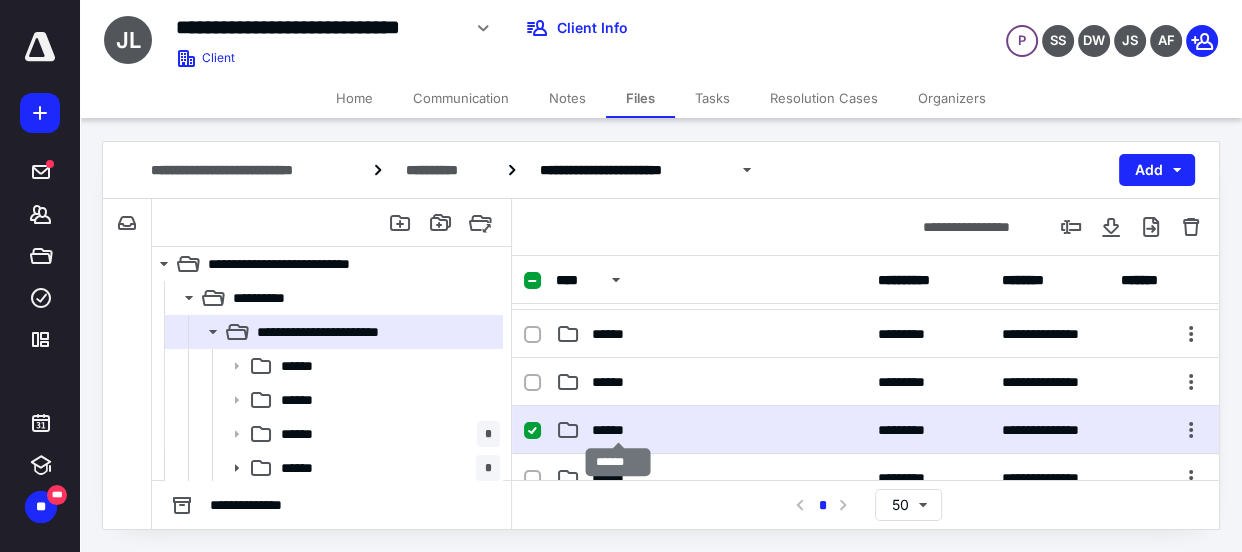 click on "******" at bounding box center (614, 238) 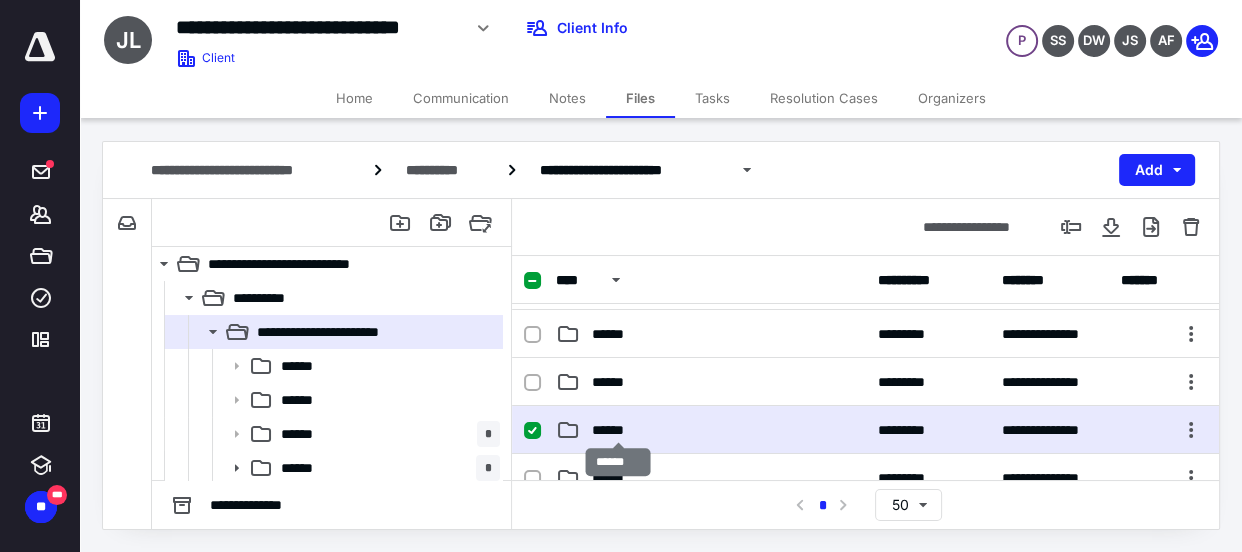 scroll, scrollTop: 0, scrollLeft: 0, axis: both 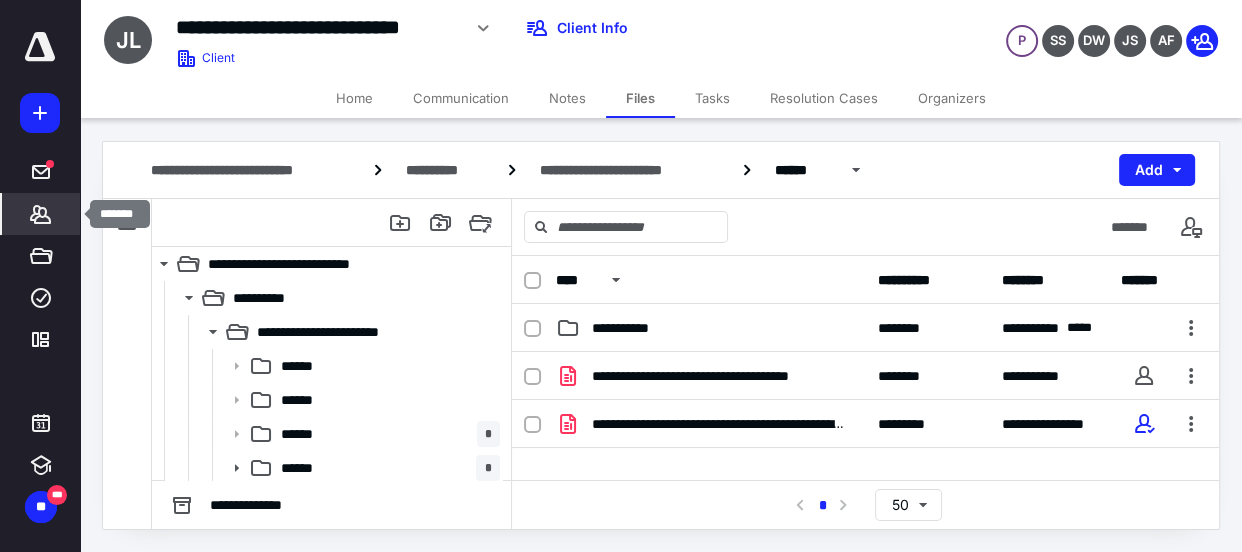 click at bounding box center [41, 214] 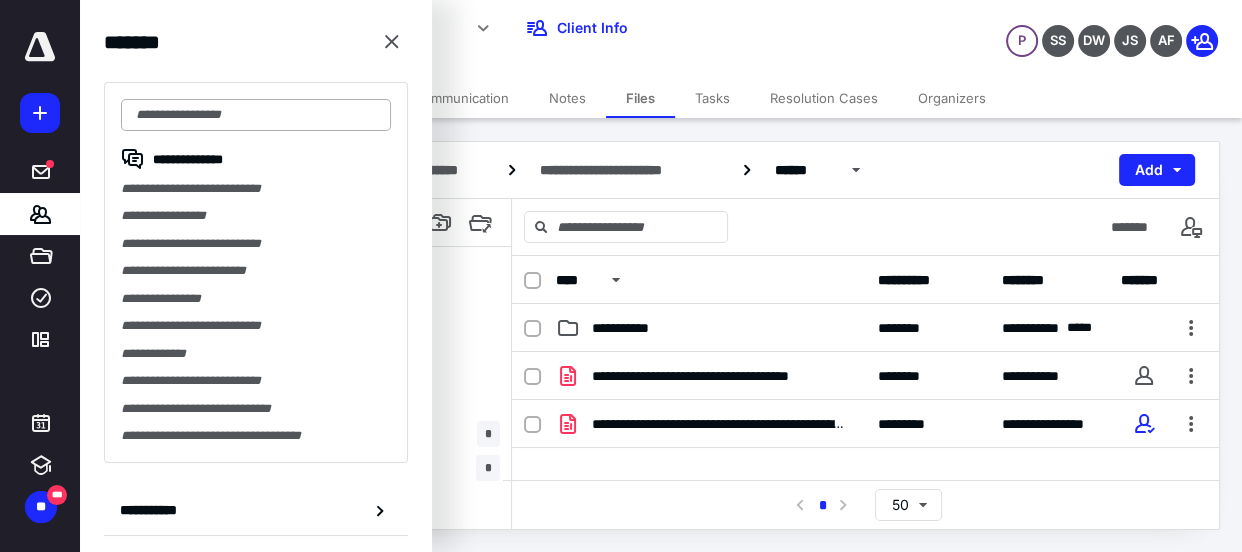click at bounding box center (256, 115) 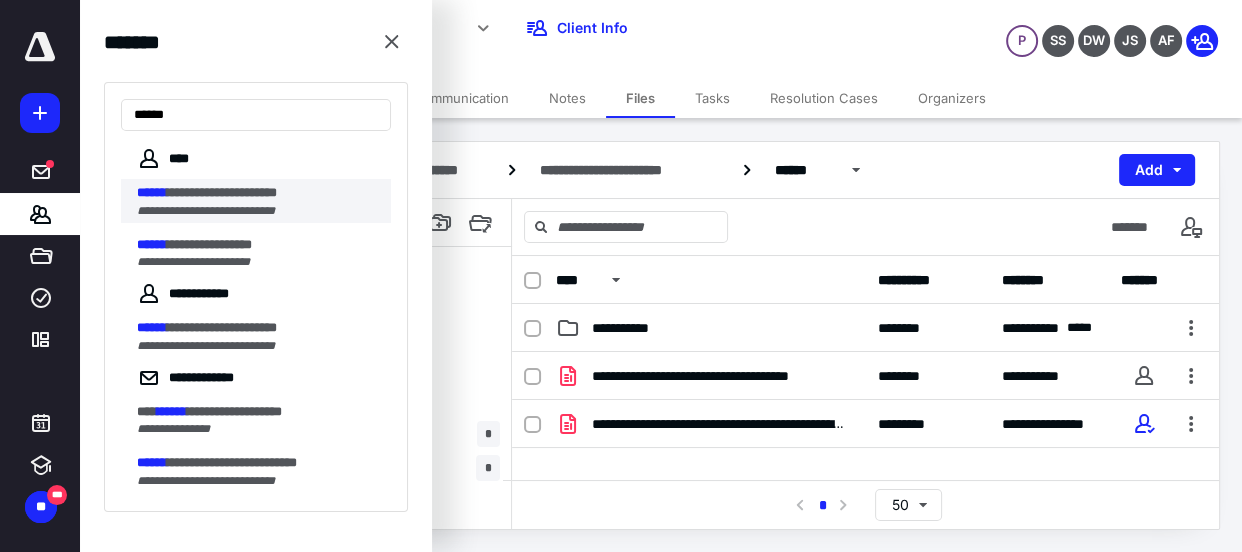 type on "******" 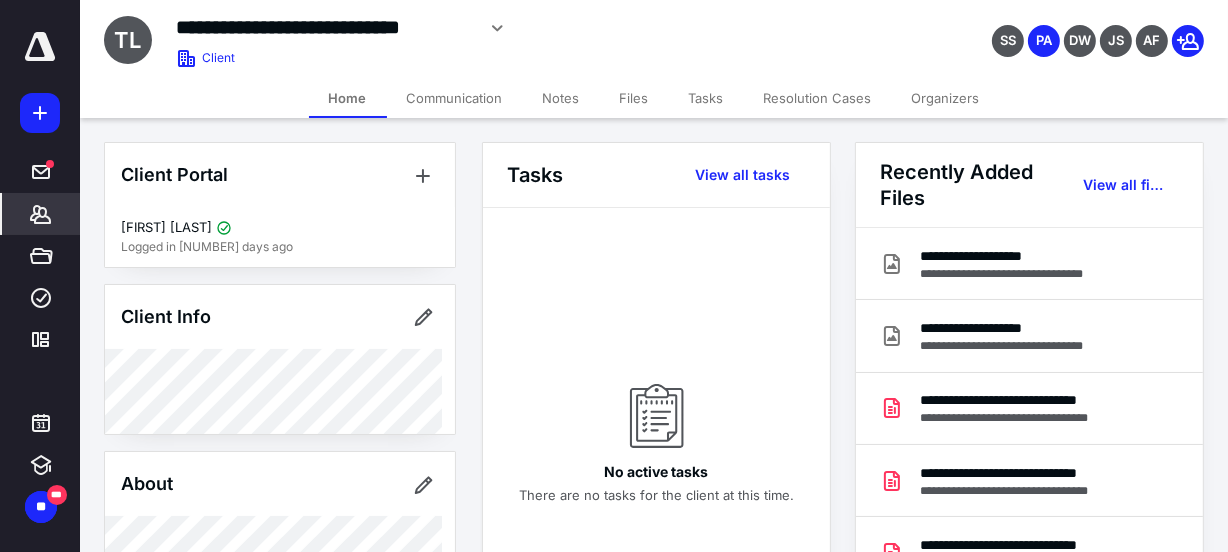 click on "Files" at bounding box center [634, 98] 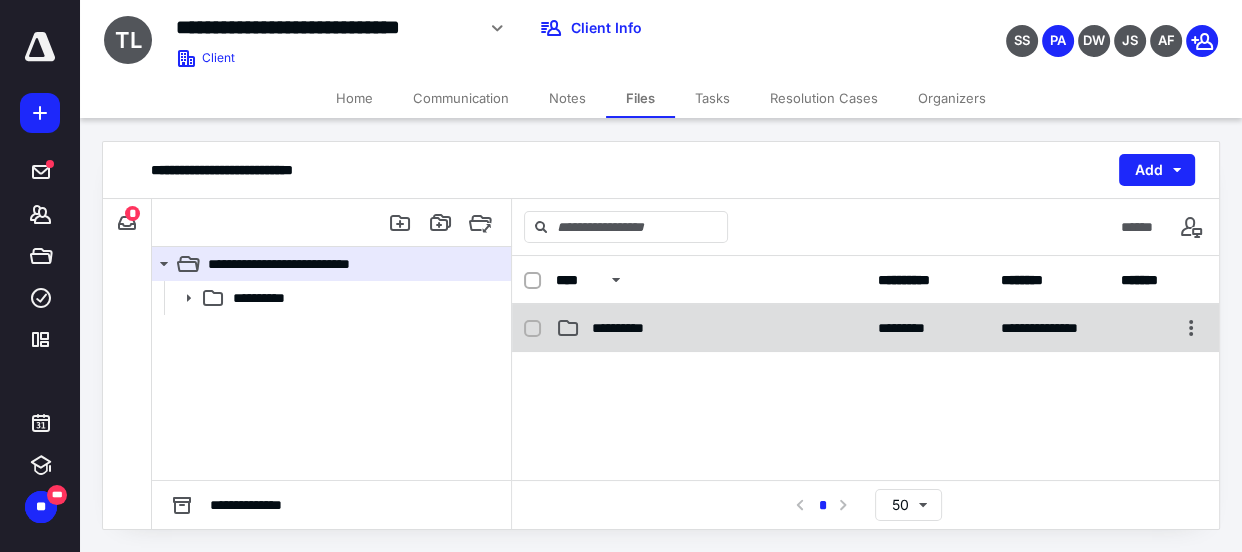 click on "**********" at bounding box center (629, 328) 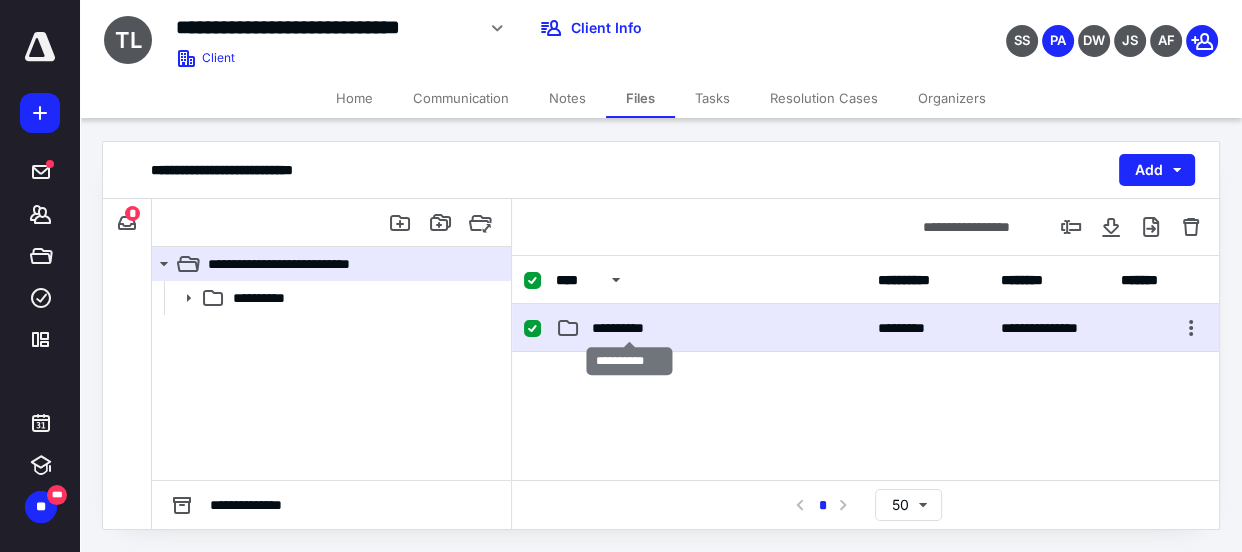 click on "**********" at bounding box center (629, 328) 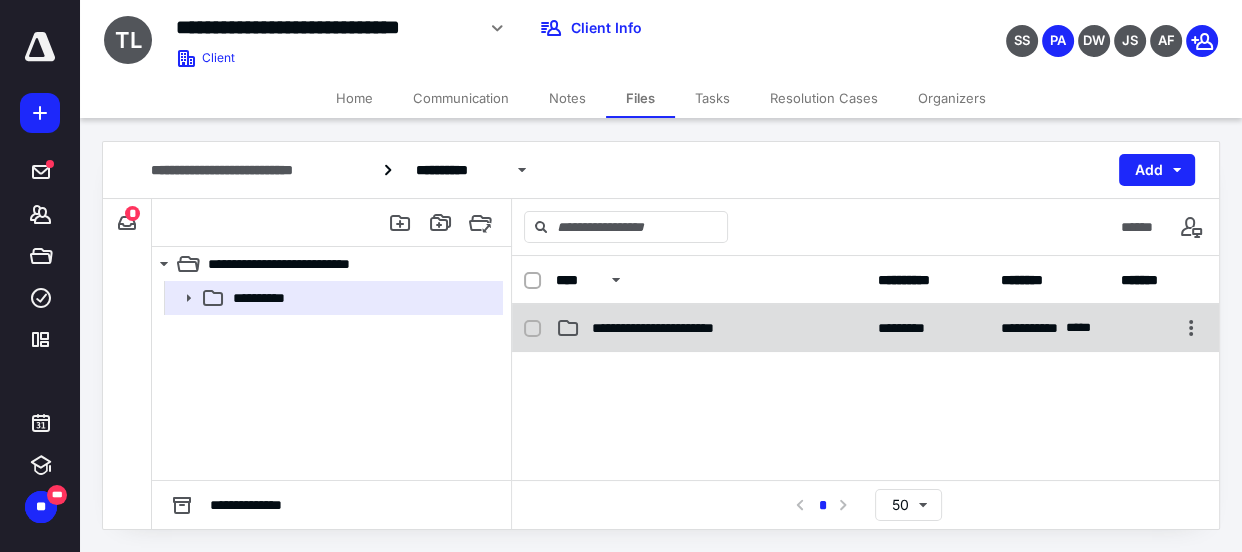 click on "**********" at bounding box center [865, 328] 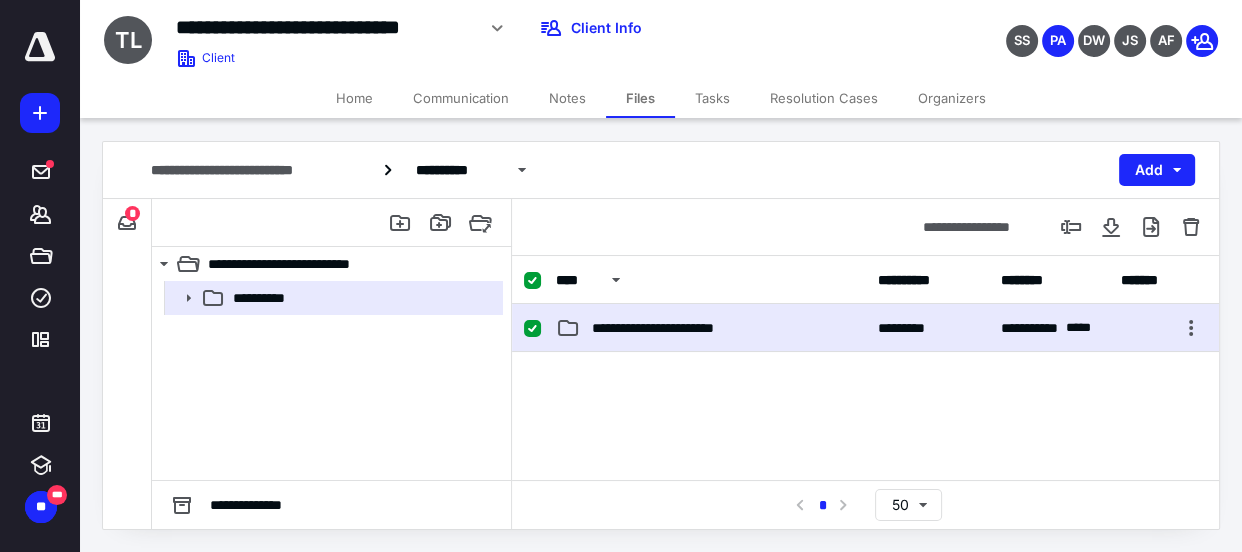 click on "**********" at bounding box center [865, 328] 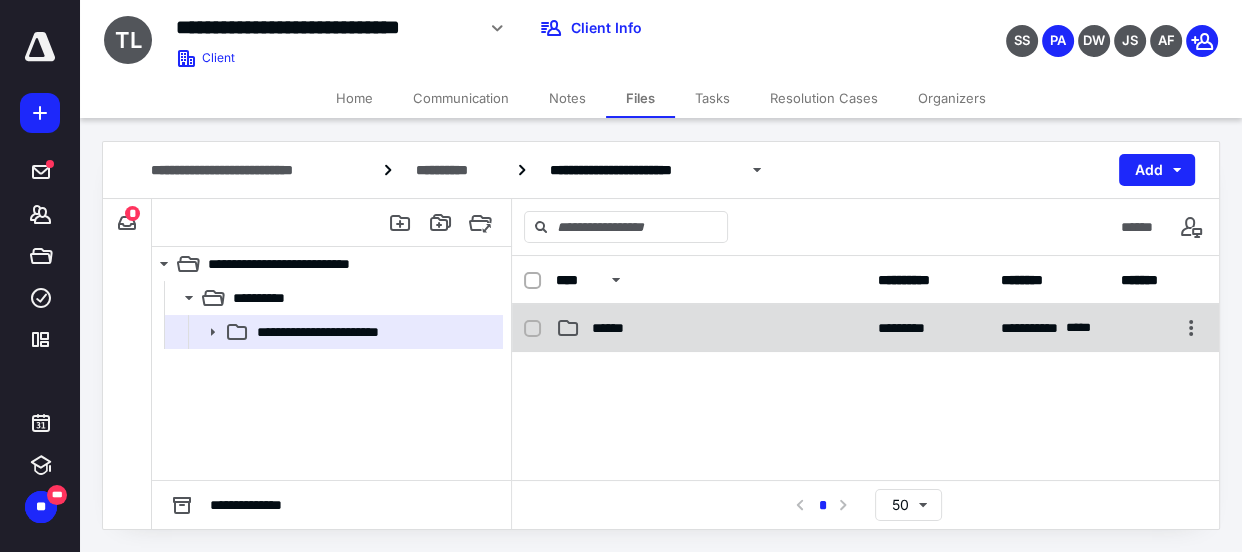 click on "******" at bounding box center (710, 328) 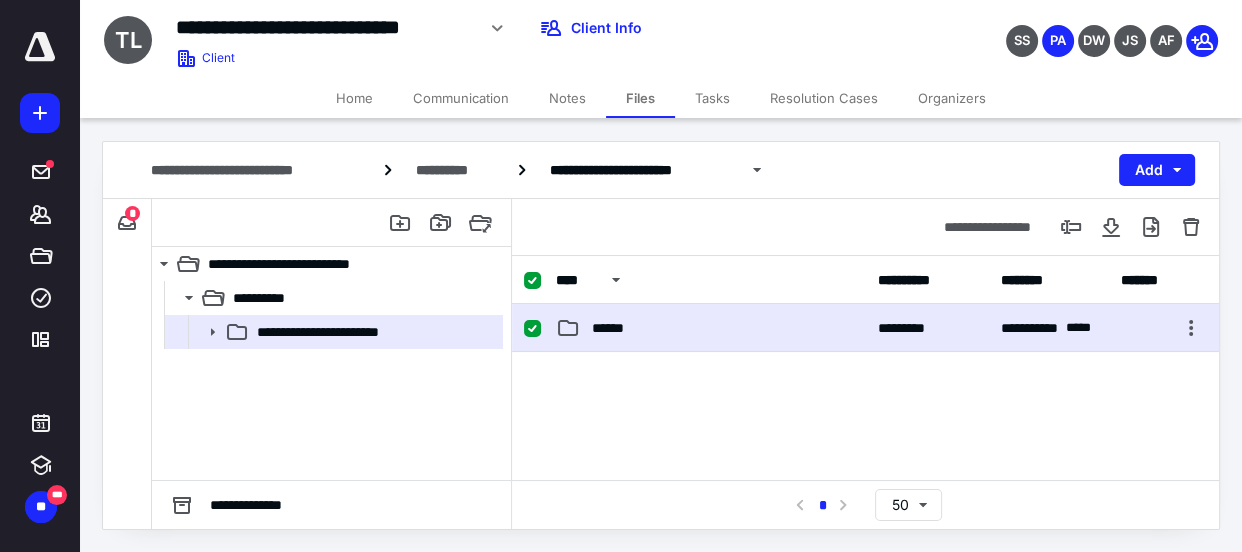 click on "******" at bounding box center [710, 328] 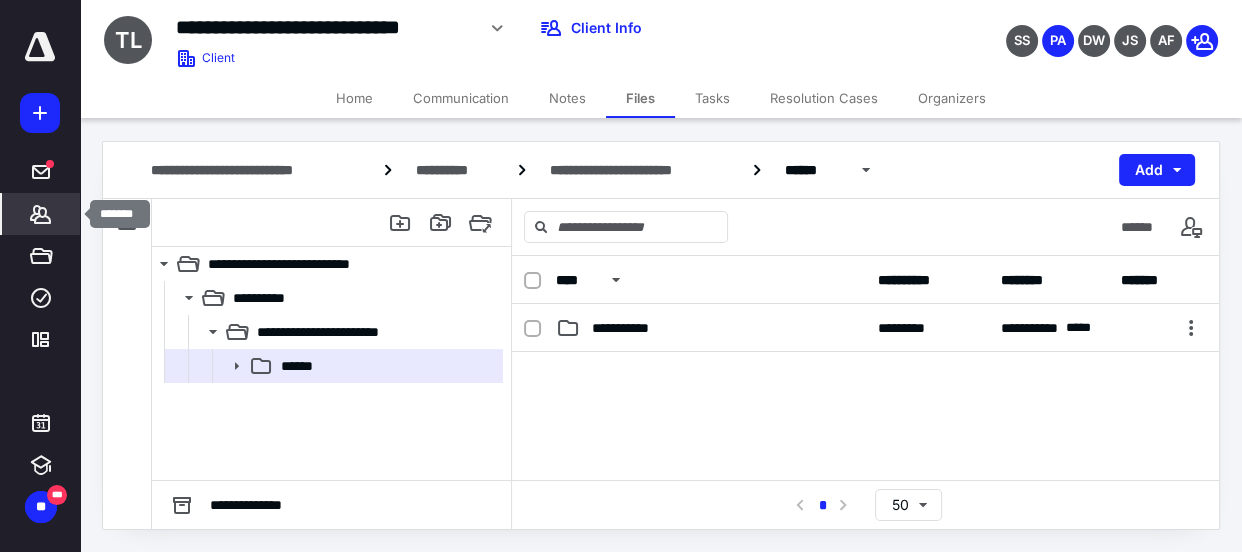 click on "*******" at bounding box center [41, 172] 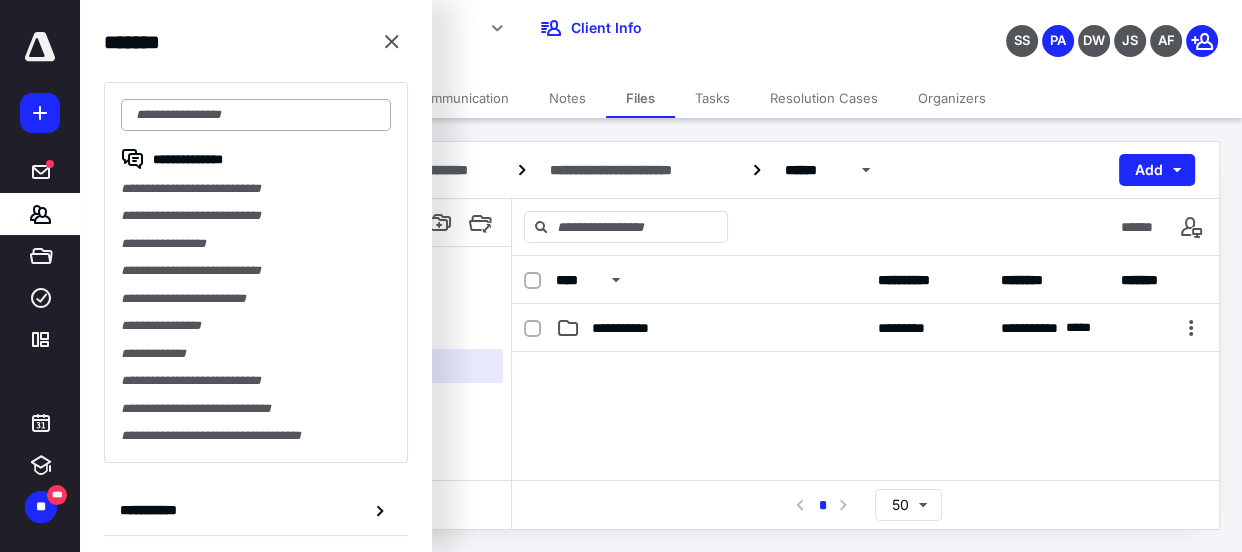click at bounding box center (256, 115) 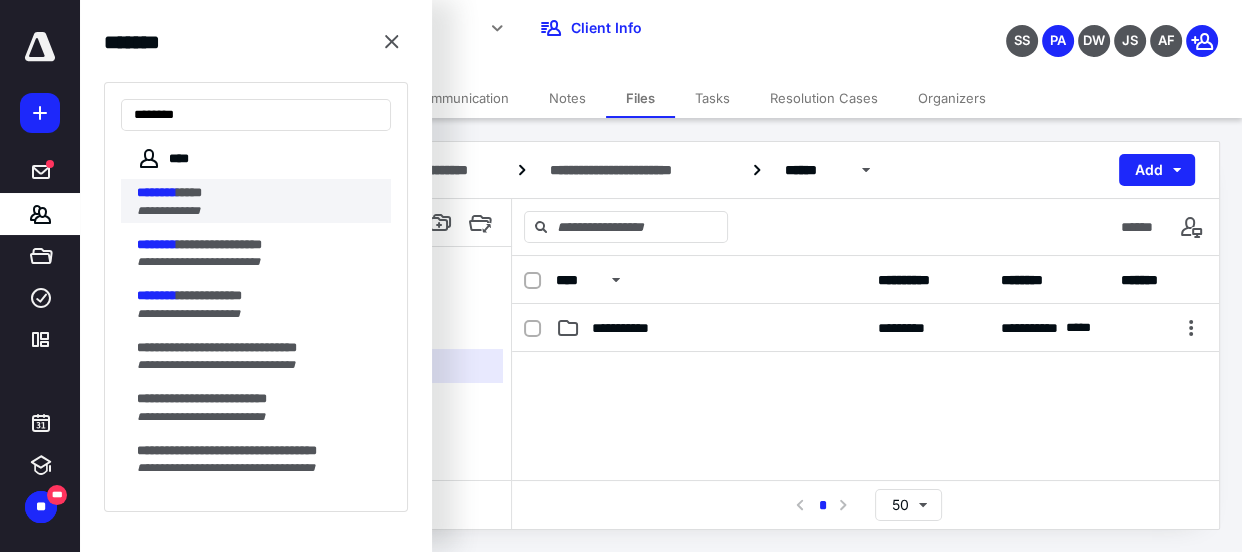 type on "********" 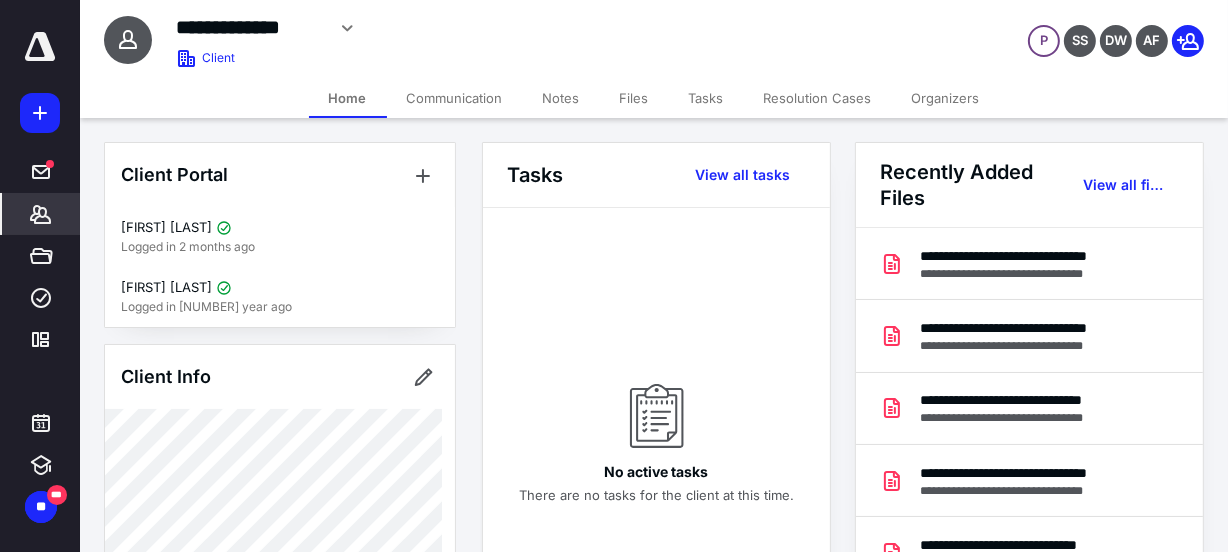 click on "Files" at bounding box center [634, 98] 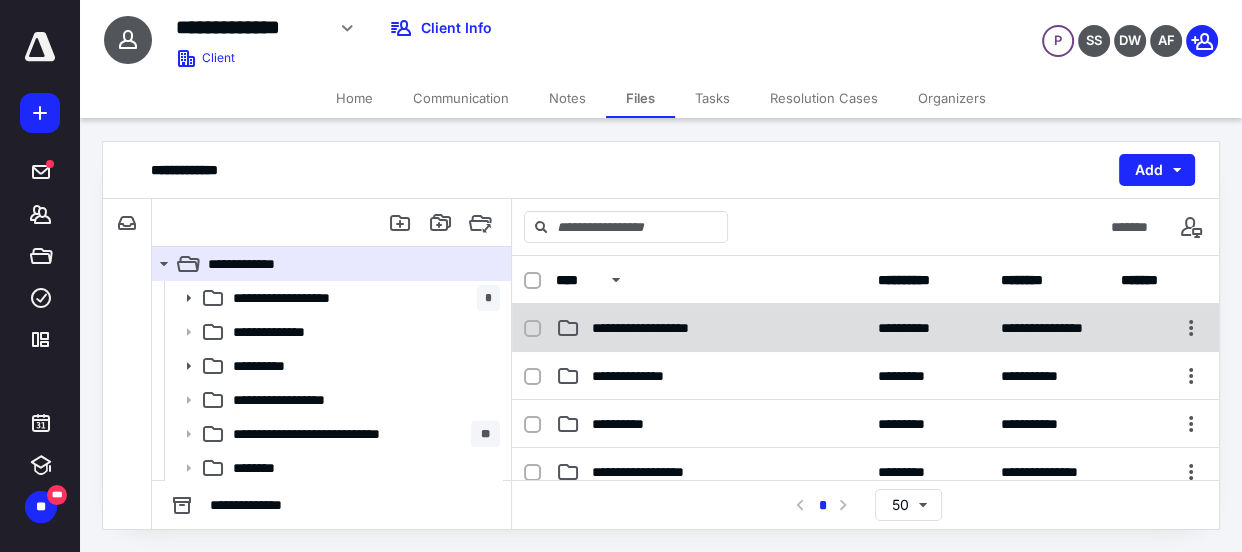 click on "**********" at bounding box center (660, 328) 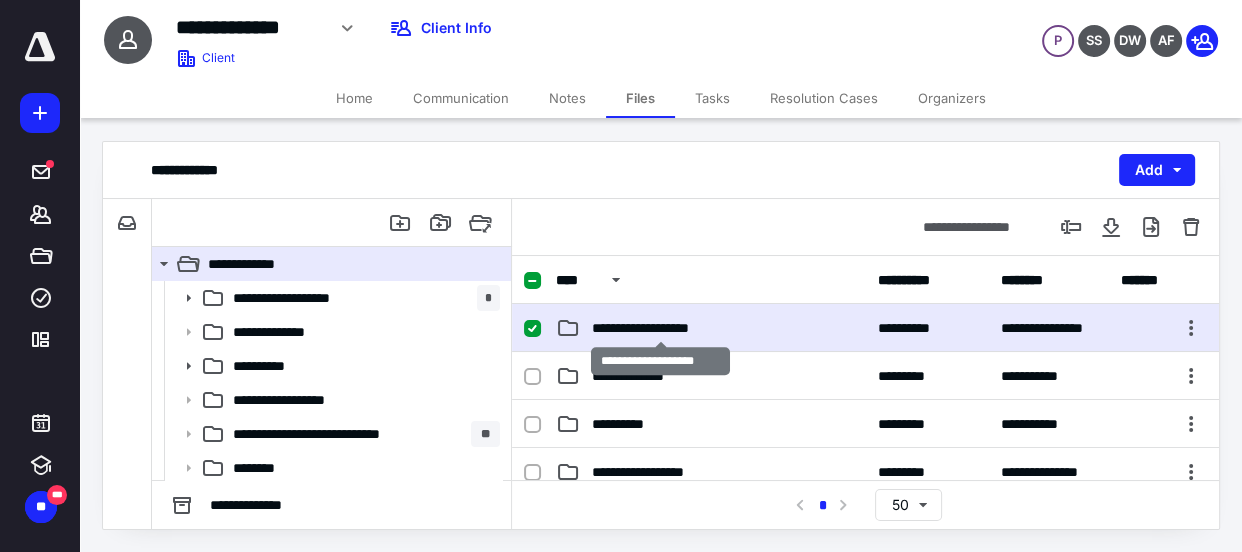 click on "**********" at bounding box center [660, 328] 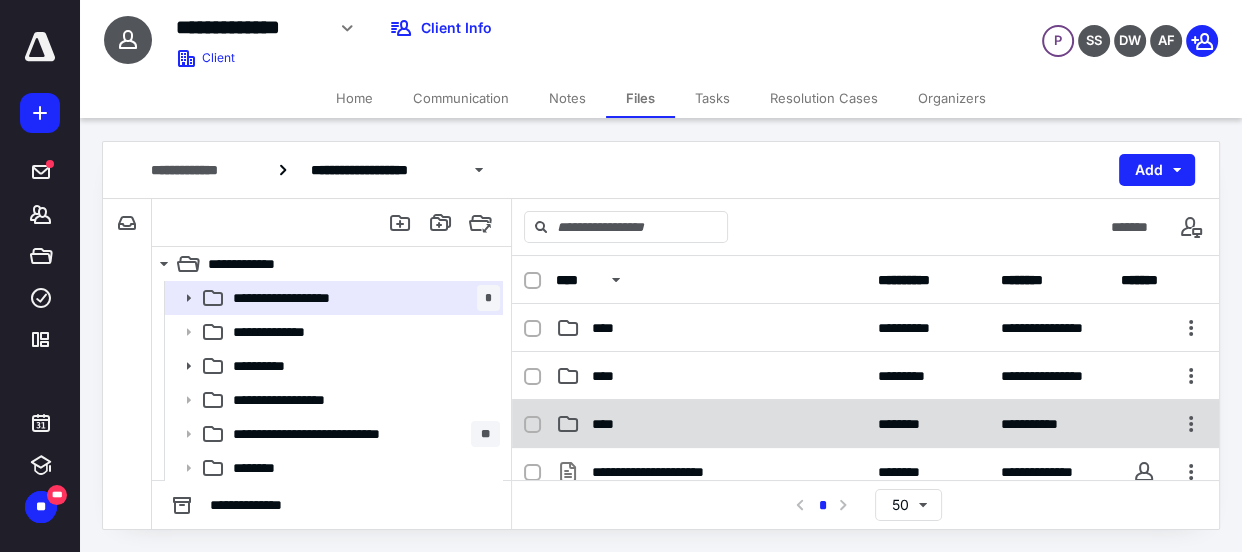 click on "****" at bounding box center [609, 328] 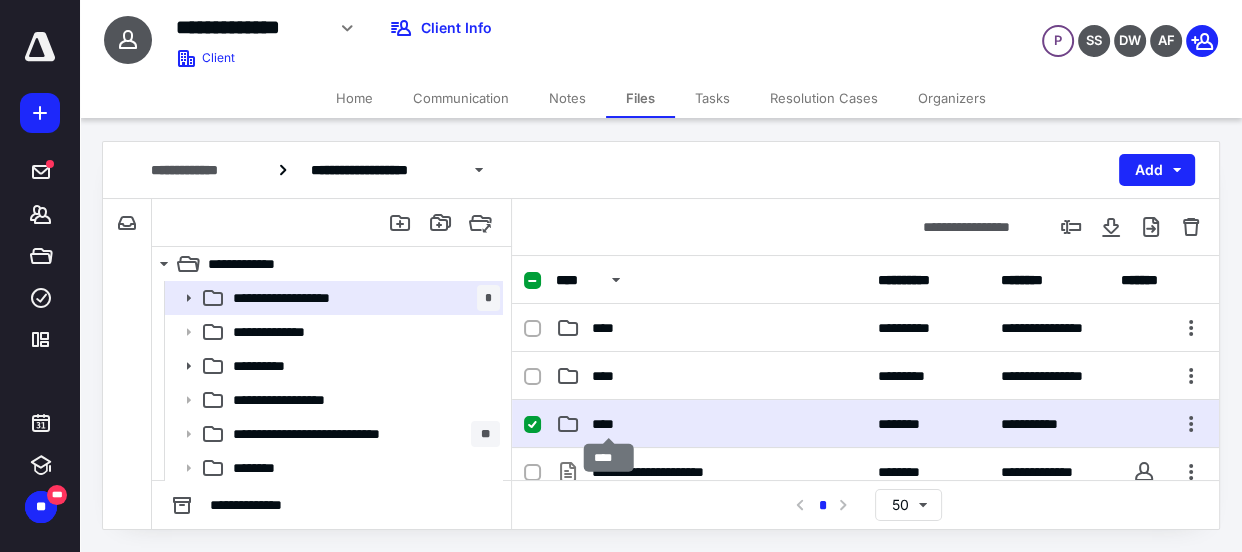 click on "****" at bounding box center (609, 328) 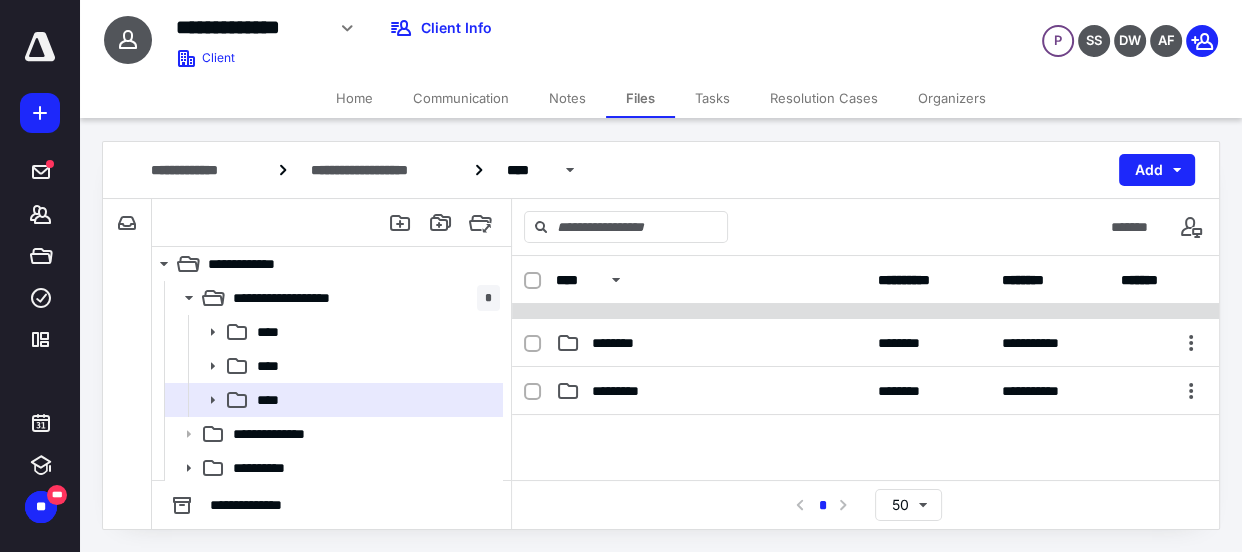 scroll, scrollTop: 181, scrollLeft: 0, axis: vertical 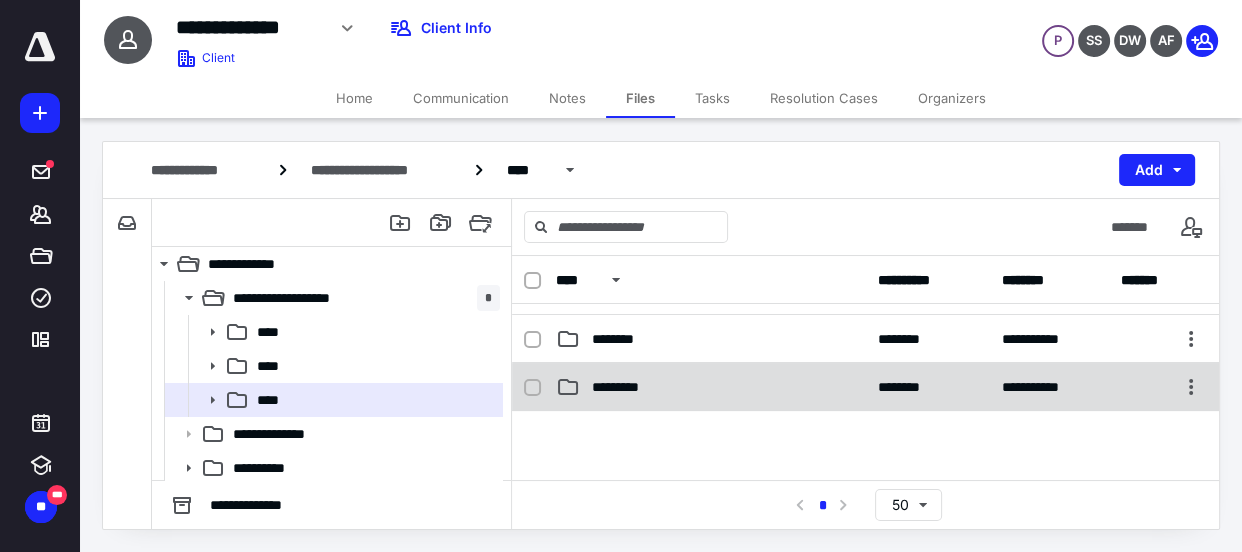 click on "*********" at bounding box center (614, 147) 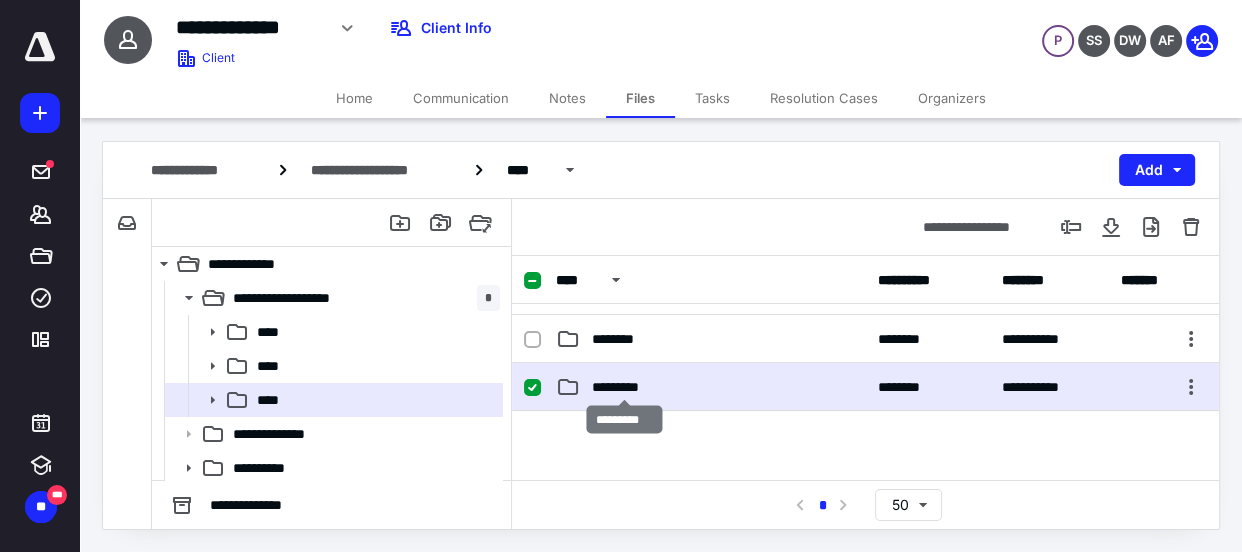 click on "*********" at bounding box center (614, 147) 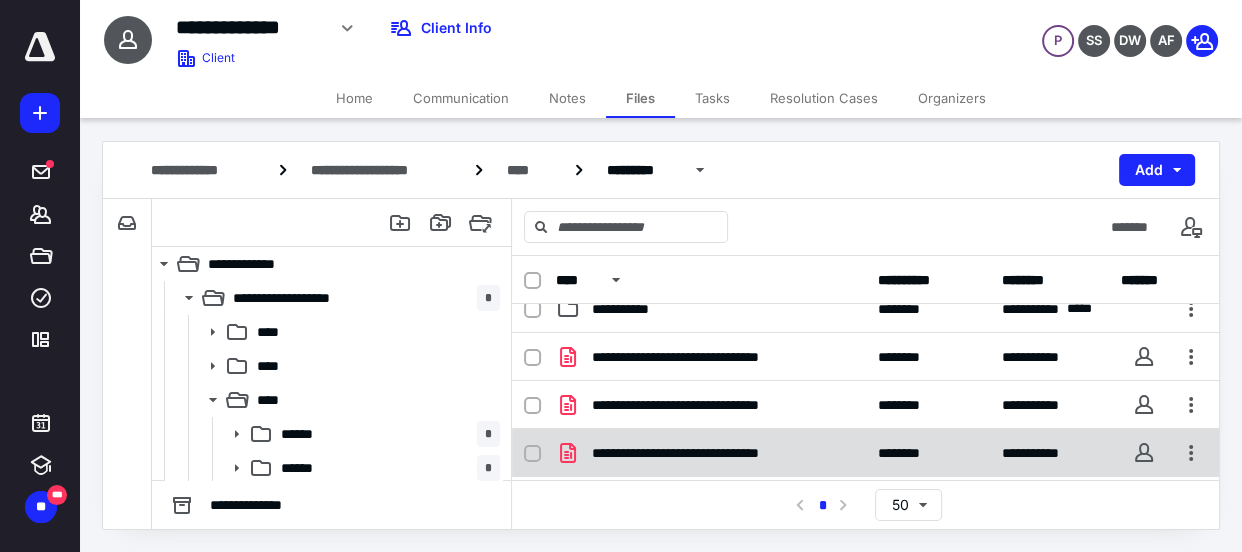 scroll, scrollTop: 0, scrollLeft: 0, axis: both 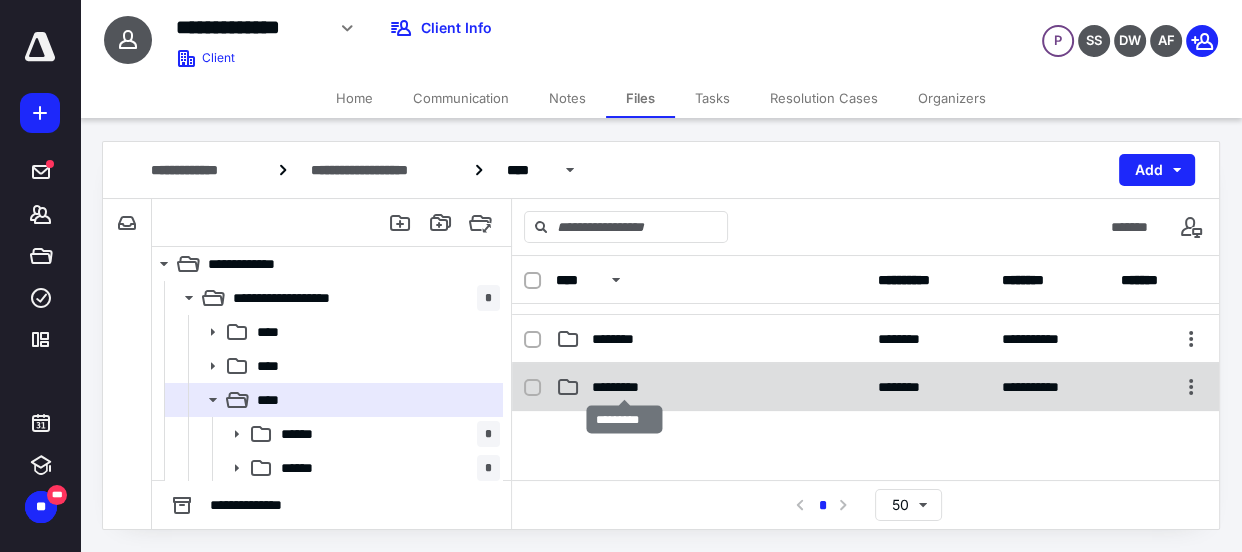 click on "*********" at bounding box center (614, 147) 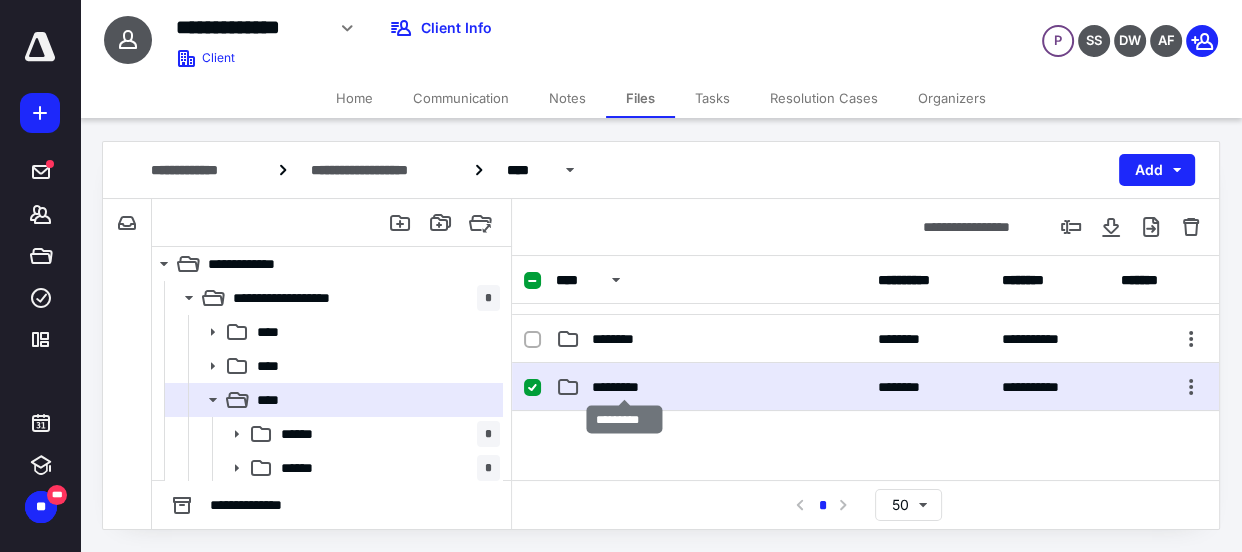 click on "*********" at bounding box center [614, 147] 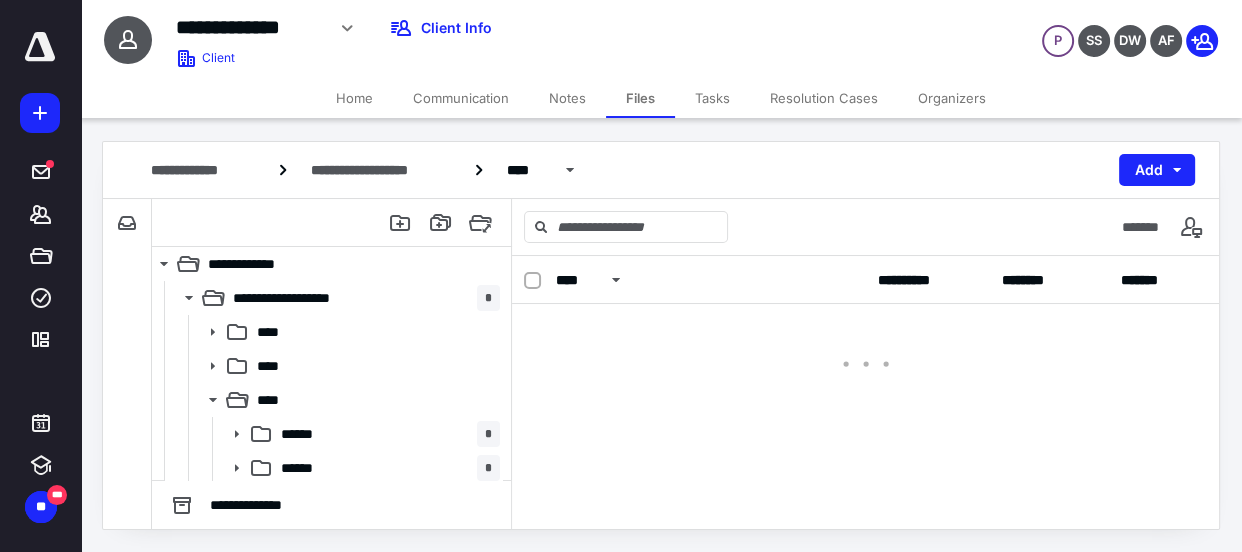 scroll, scrollTop: 0, scrollLeft: 0, axis: both 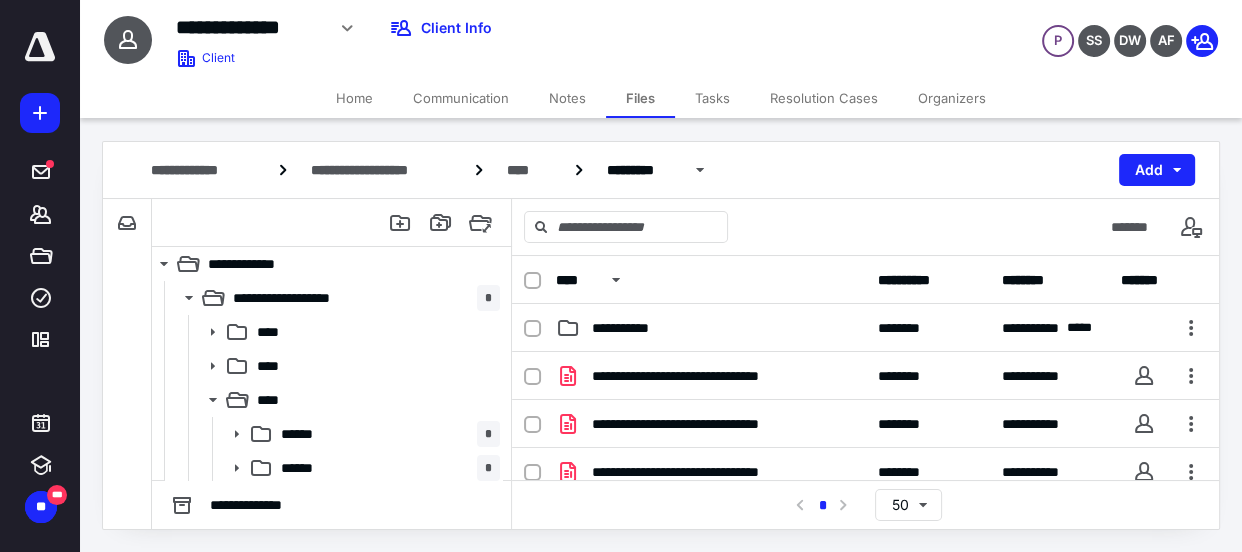 click on "**********" at bounding box center [661, 170] 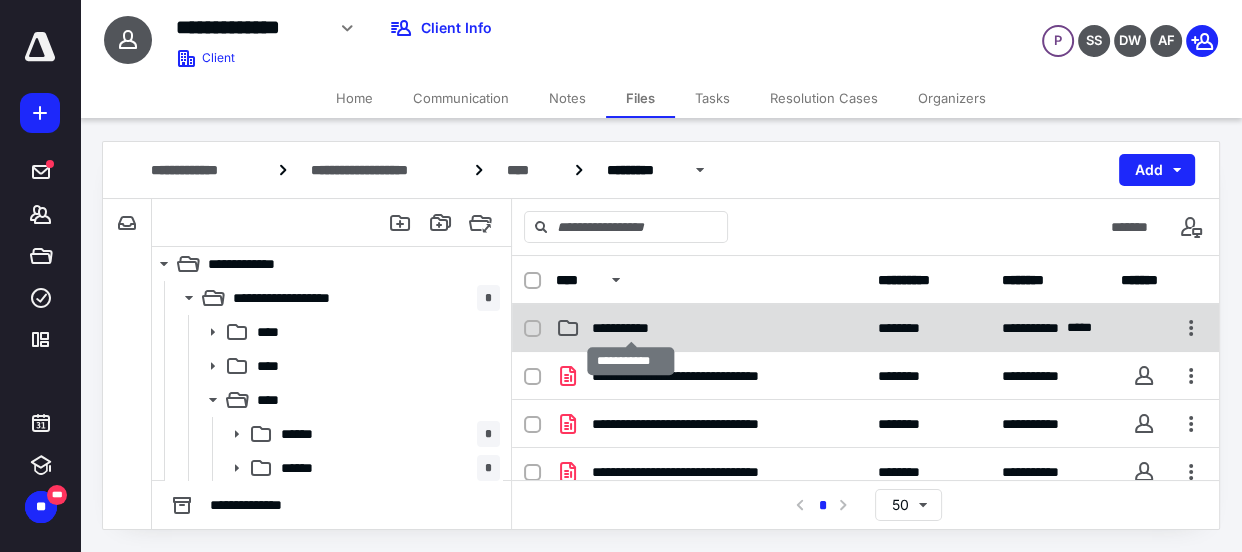 click on "**********" at bounding box center [631, 328] 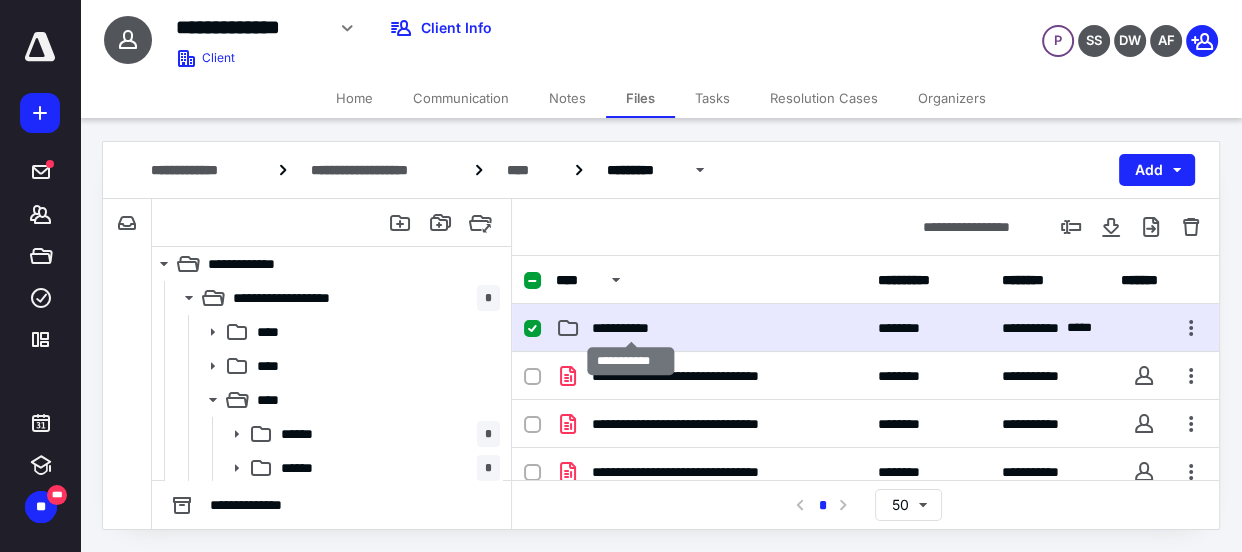 click on "**********" at bounding box center (631, 328) 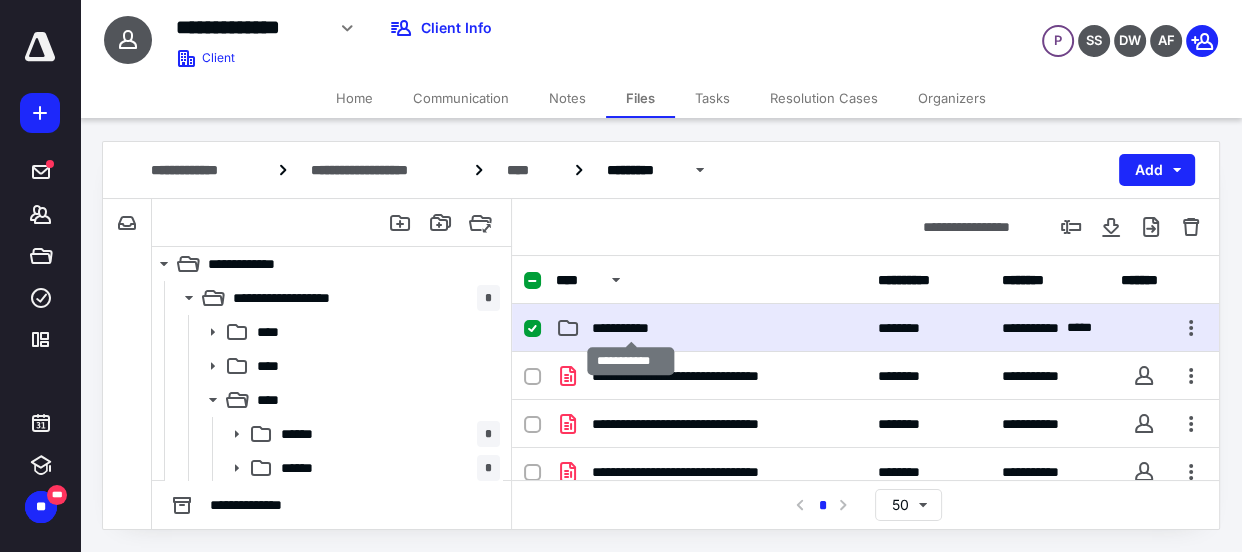 click on "**********" at bounding box center (1127, 227) 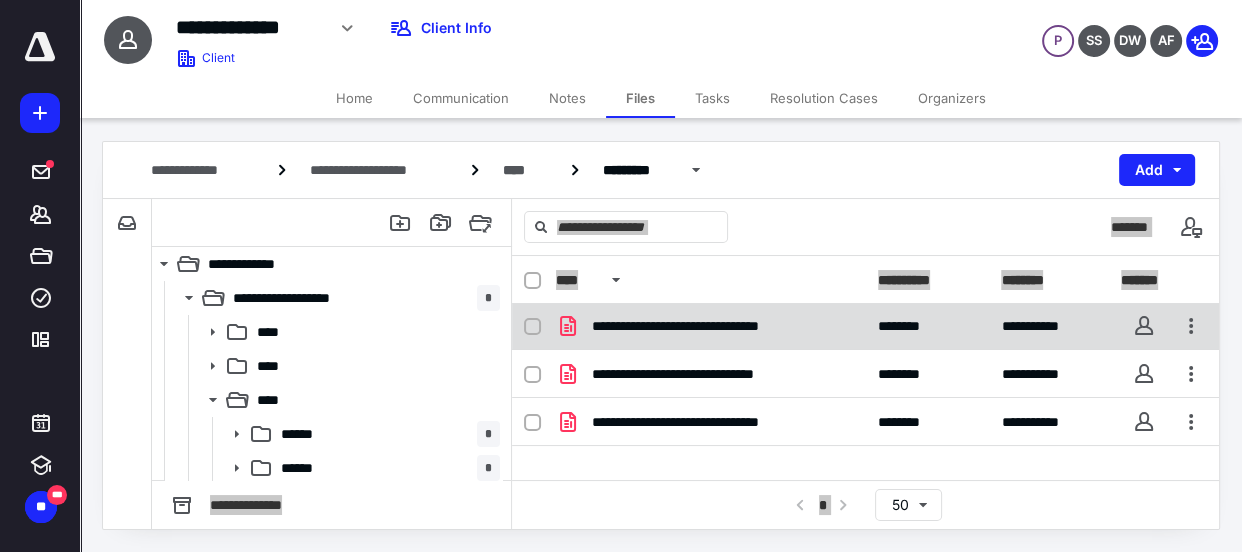 scroll, scrollTop: 171, scrollLeft: 0, axis: vertical 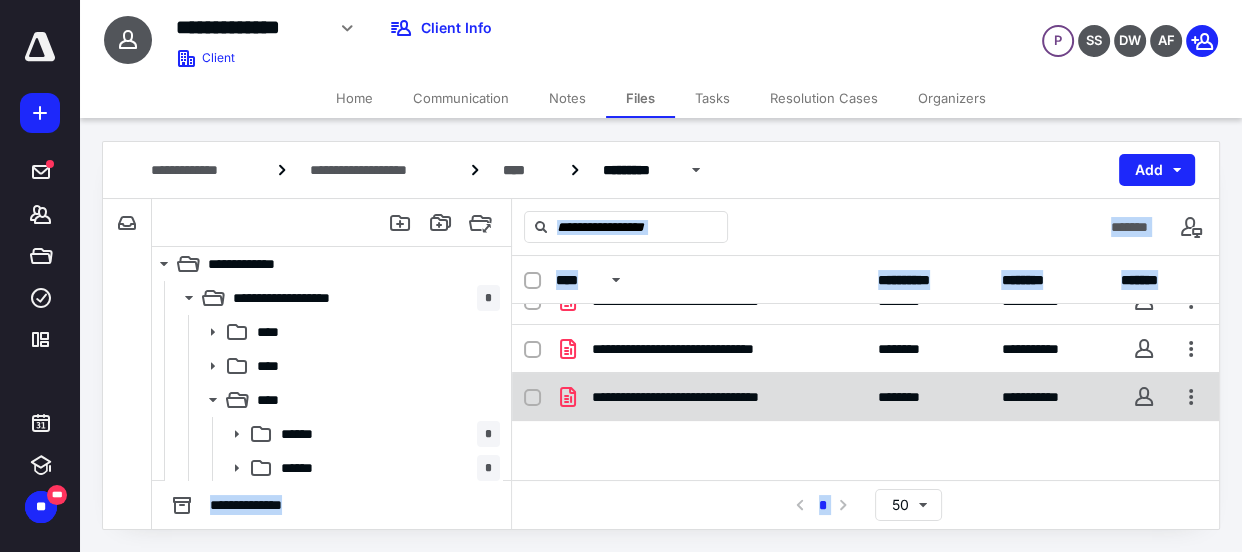 click at bounding box center [532, 206] 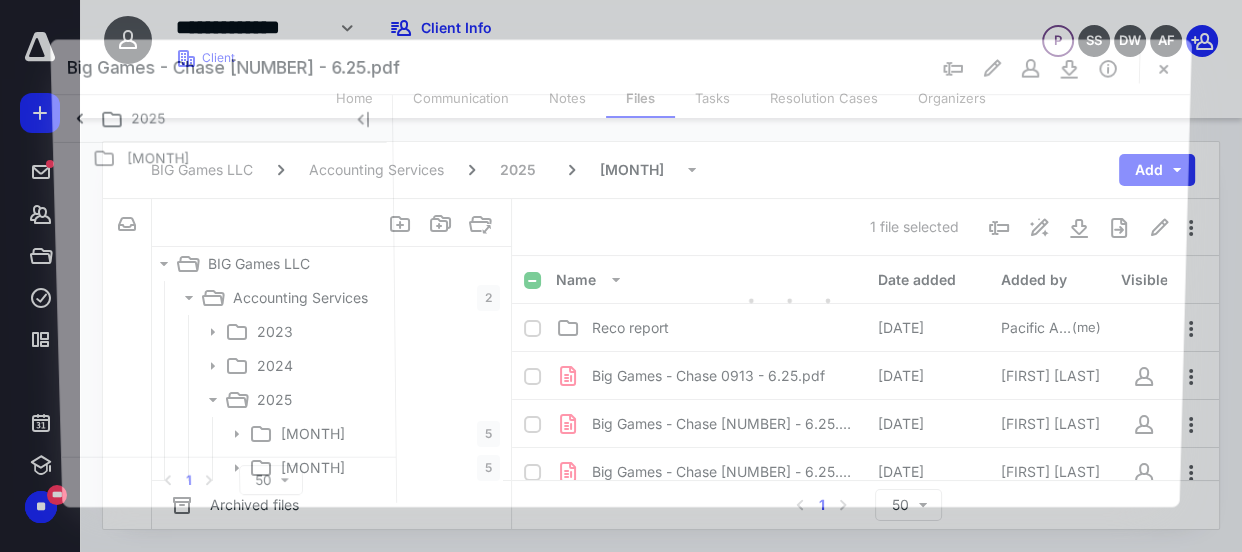 scroll, scrollTop: 171, scrollLeft: 0, axis: vertical 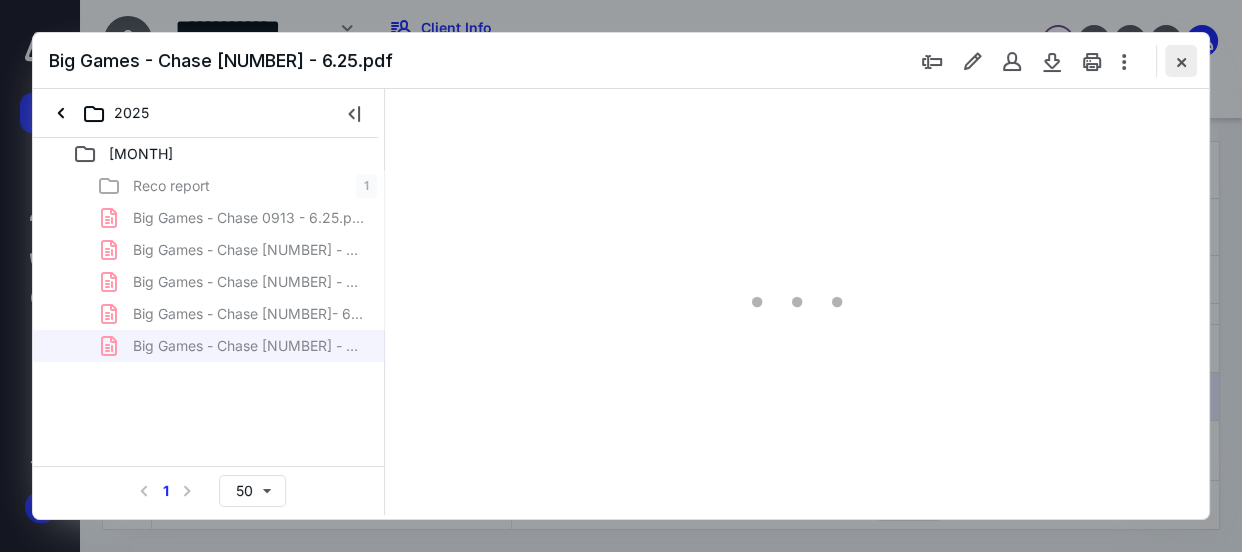 click at bounding box center [1181, 61] 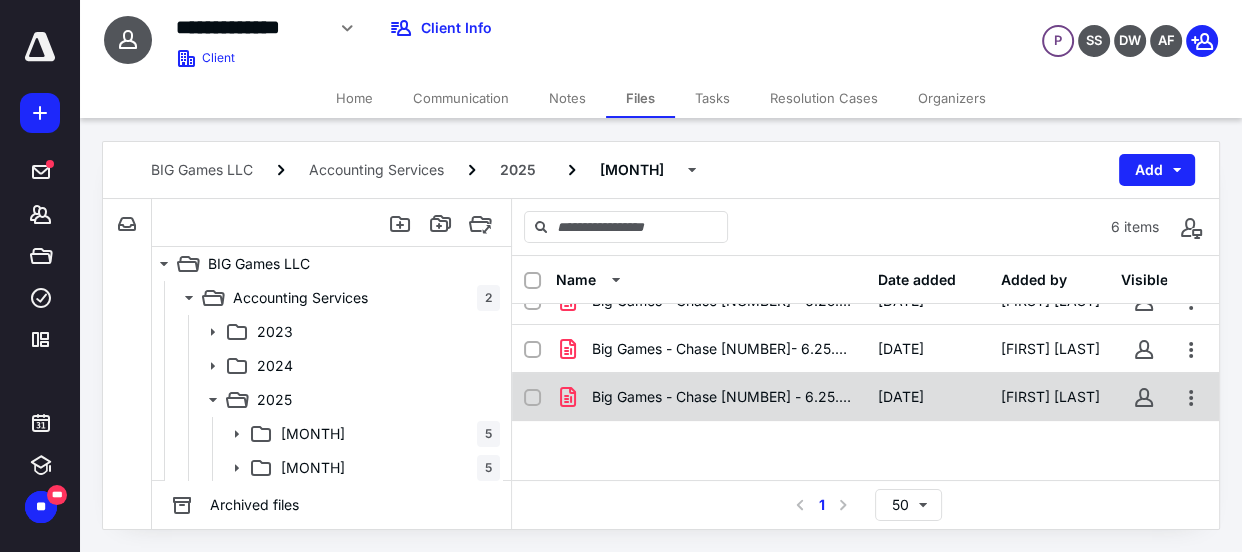 click at bounding box center [532, 205] 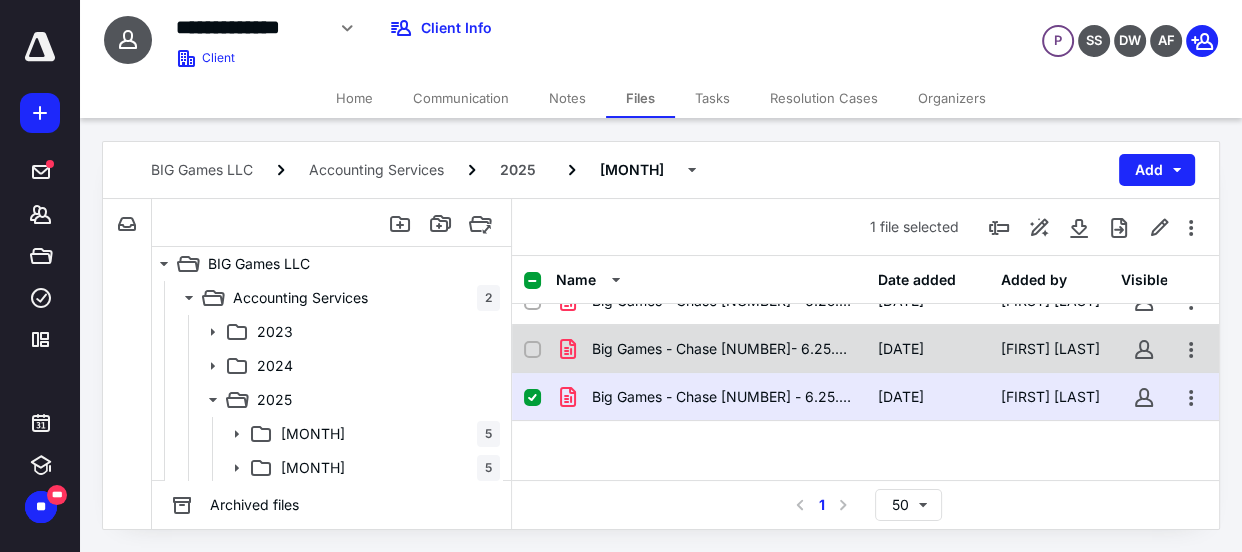 click at bounding box center [532, 205] 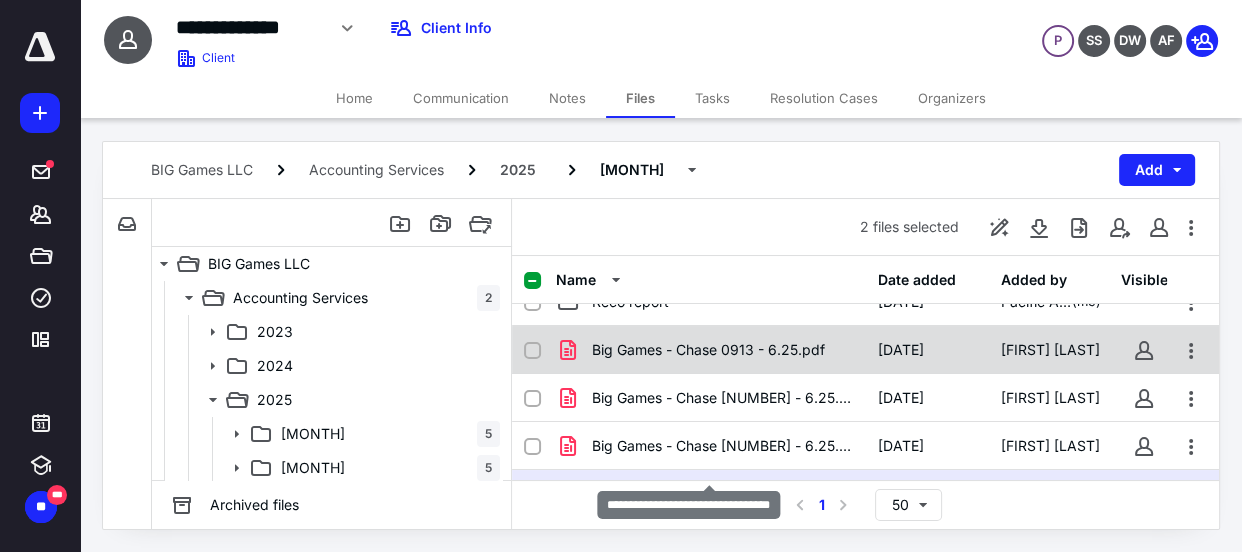 scroll, scrollTop: 0, scrollLeft: 0, axis: both 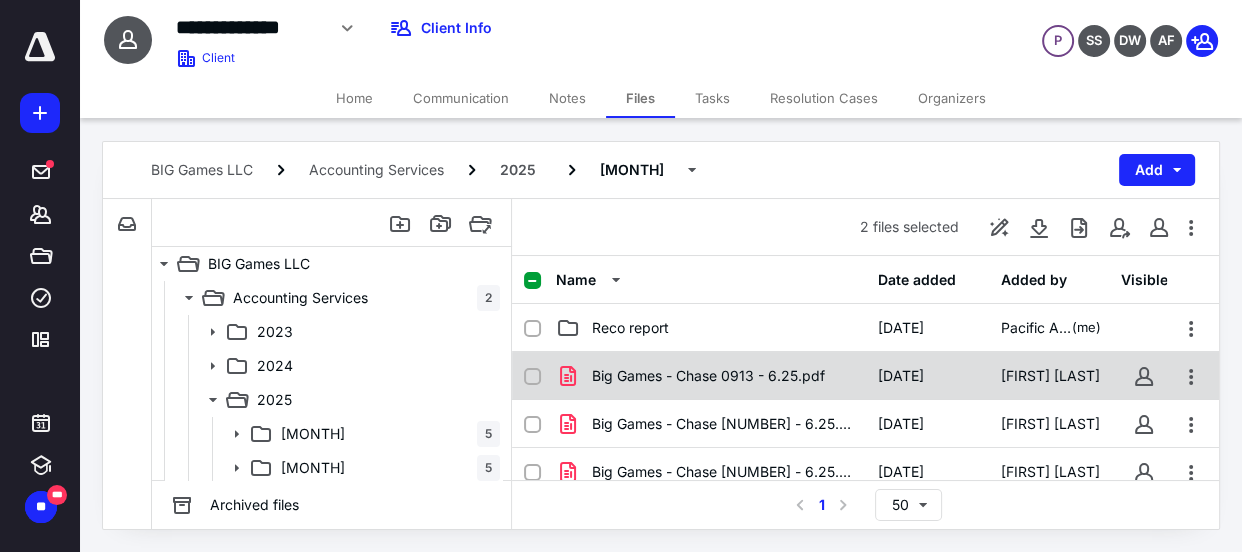 click at bounding box center [532, 377] 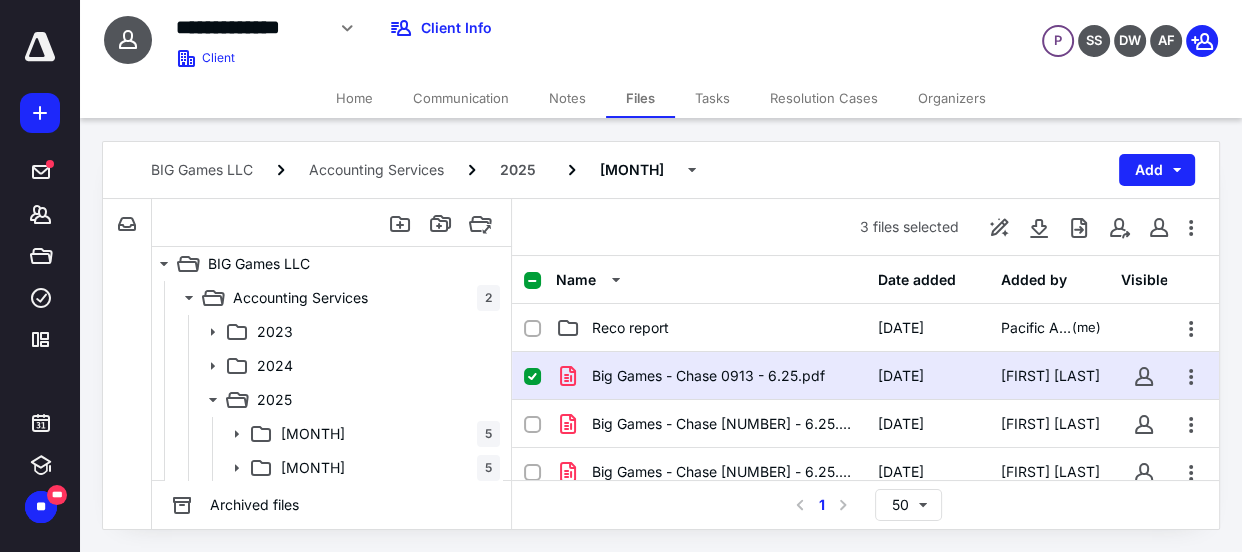 click at bounding box center [532, 377] 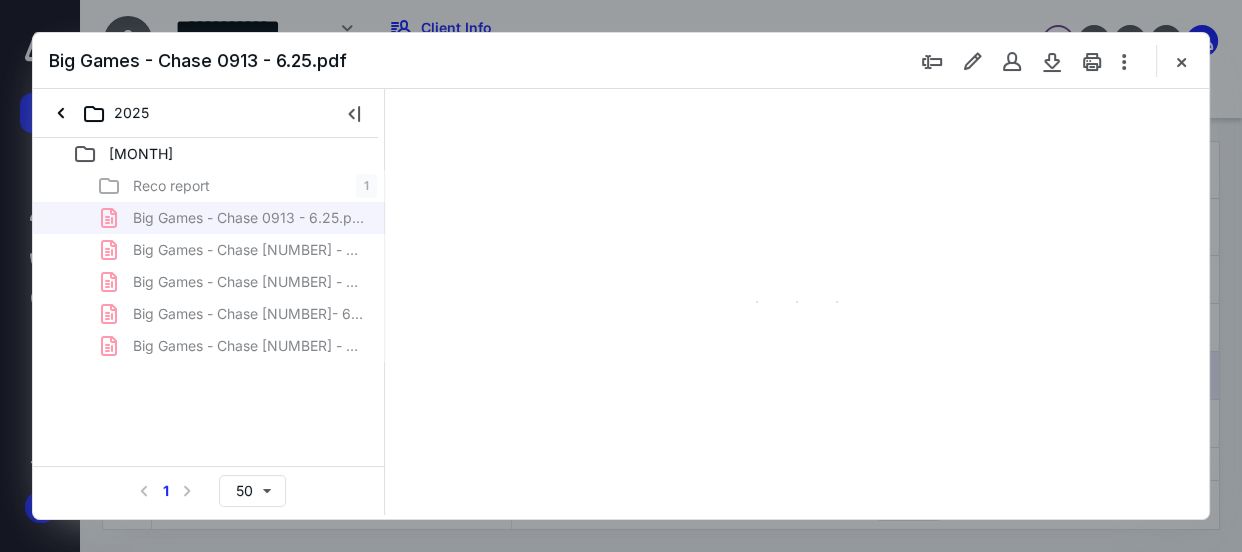 click at bounding box center [1181, 61] 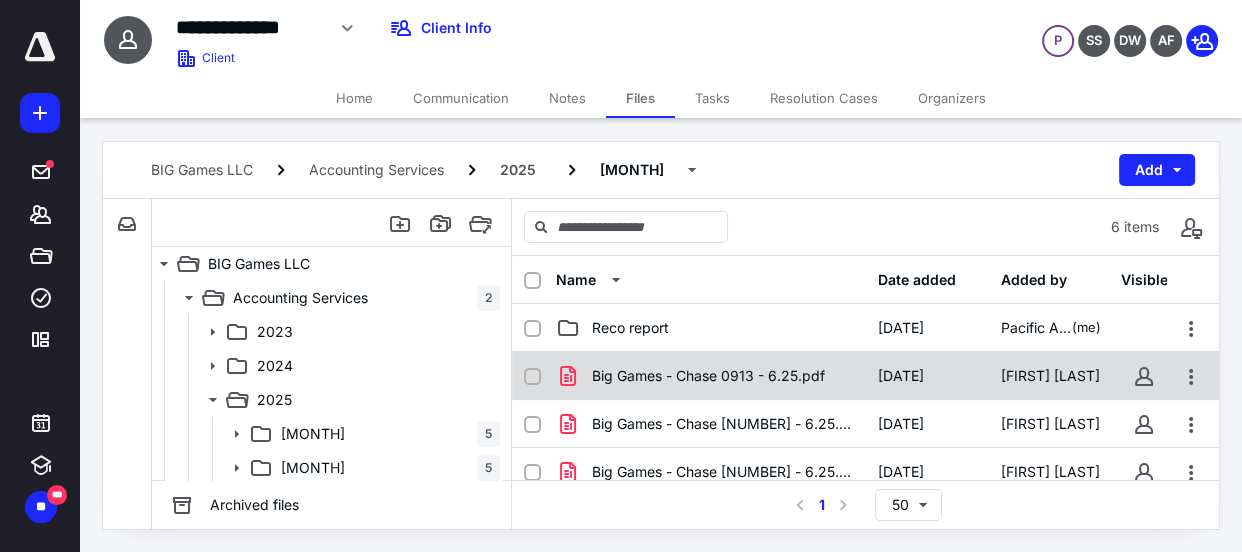click at bounding box center [532, 377] 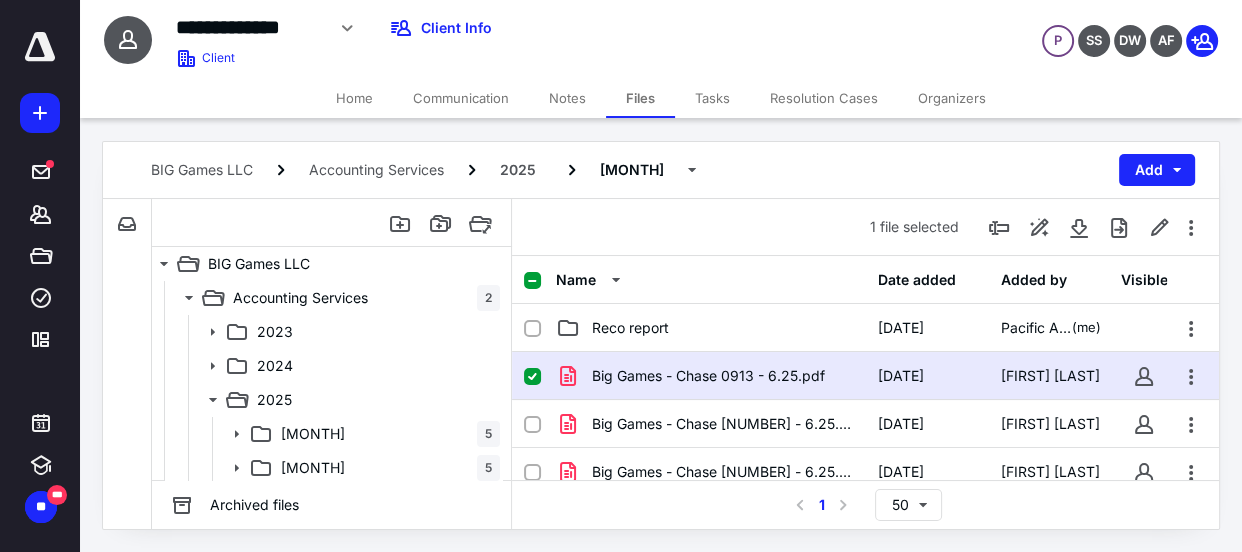 click at bounding box center (532, 377) 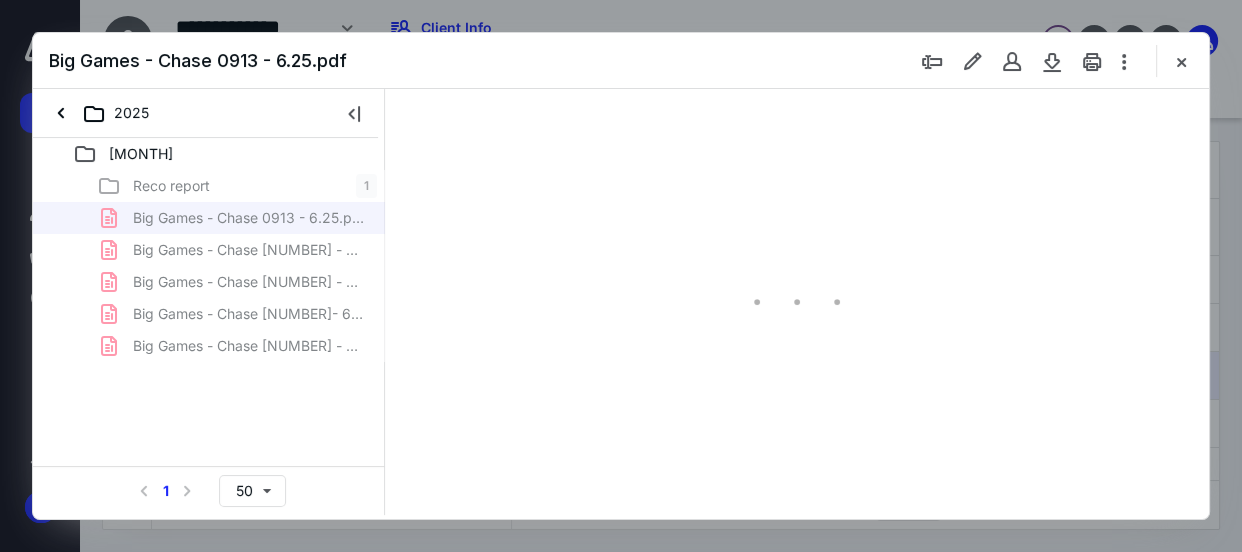 click at bounding box center [1181, 61] 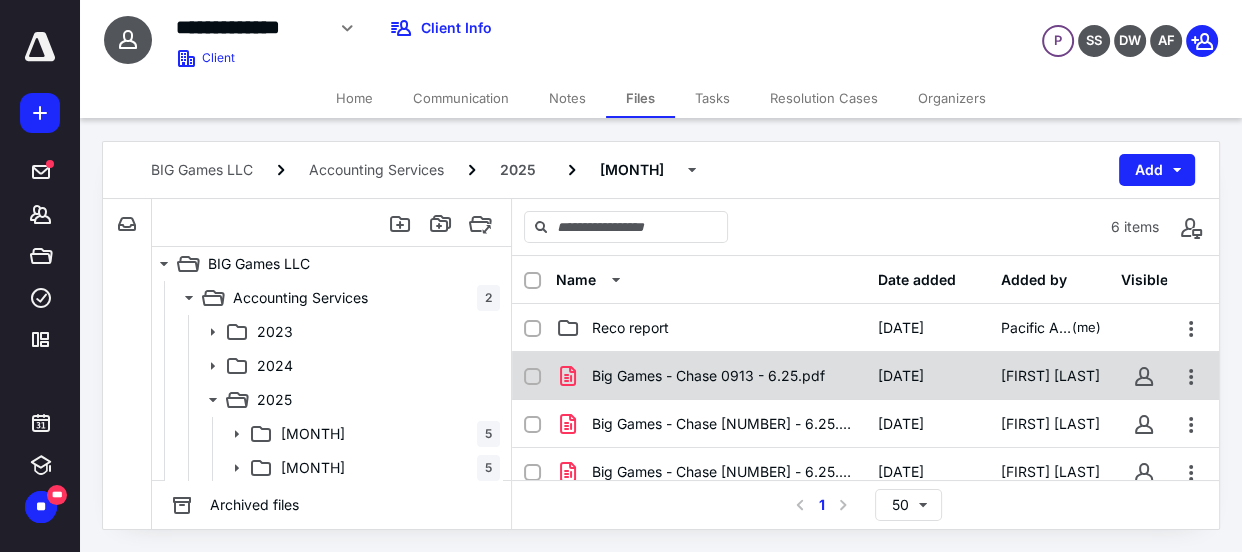 click at bounding box center [532, 377] 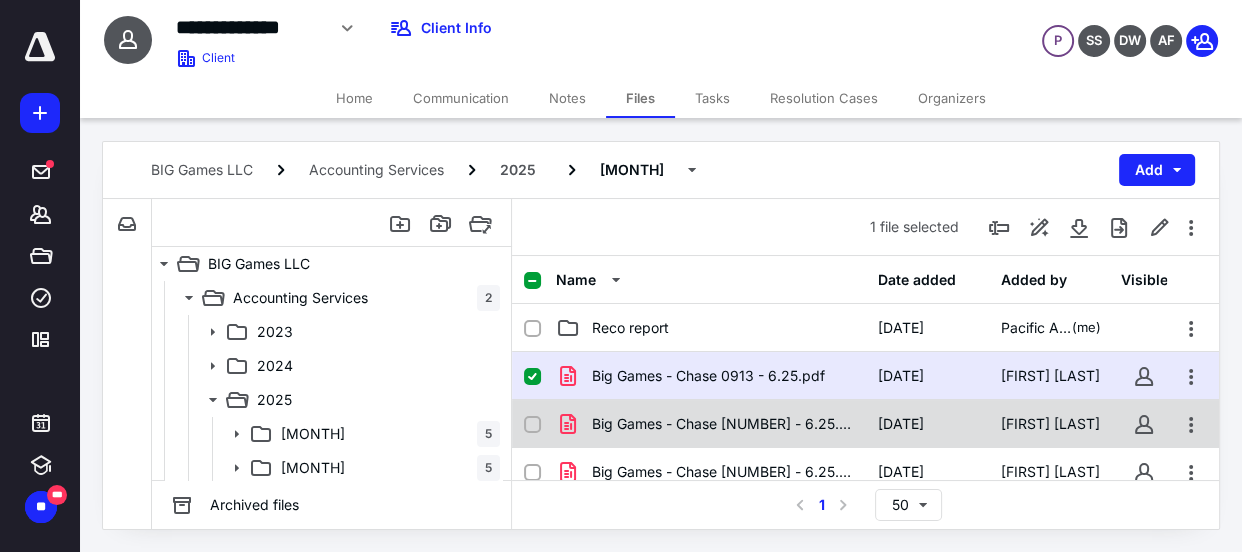 click at bounding box center [532, 377] 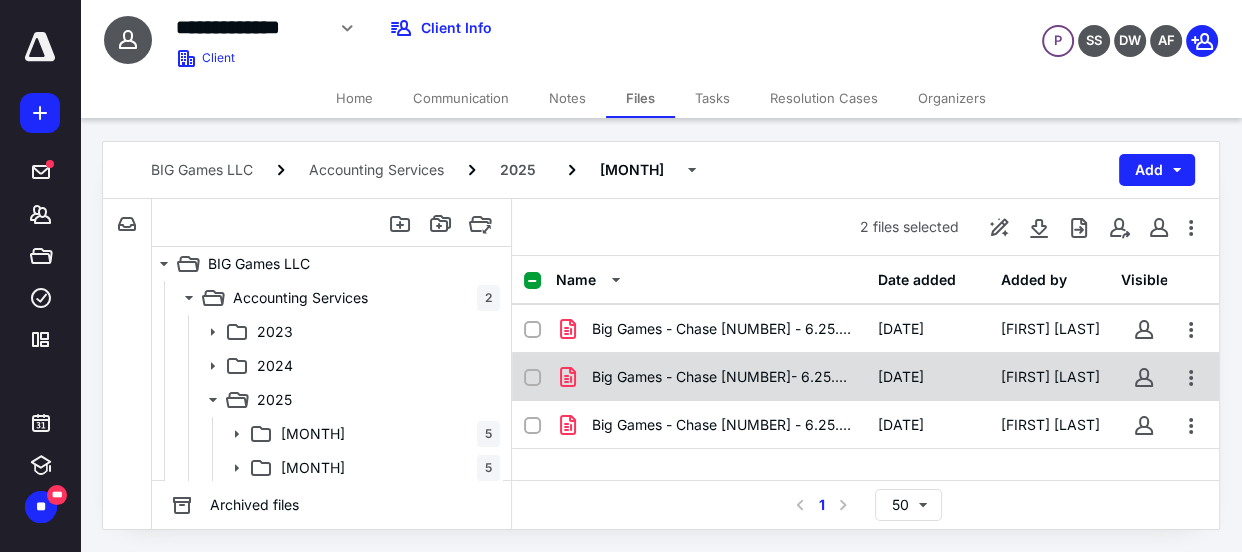 scroll, scrollTop: 171, scrollLeft: 0, axis: vertical 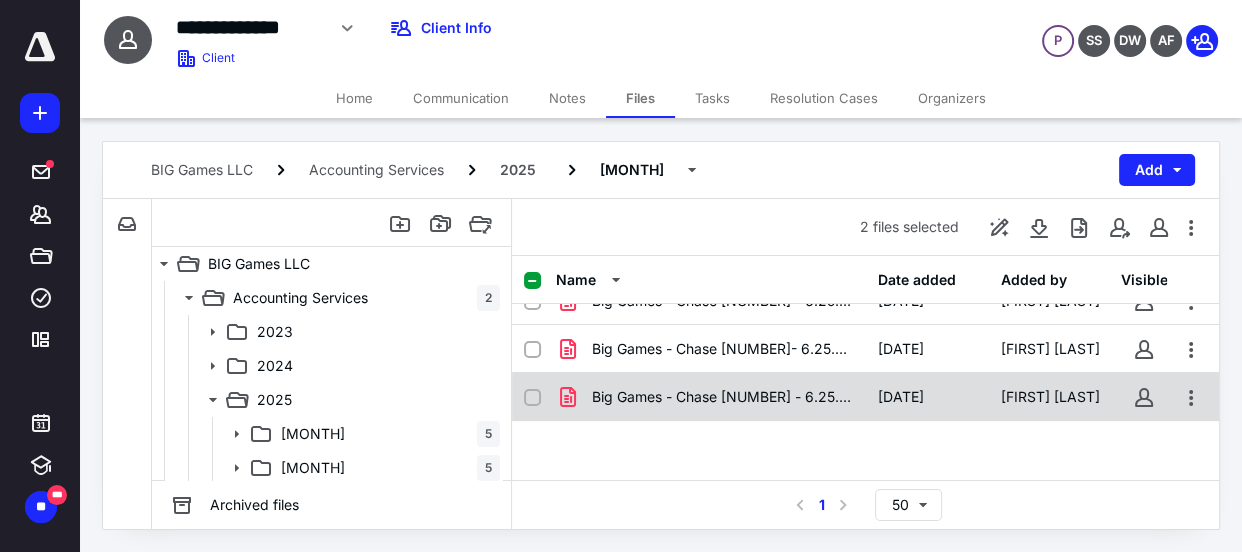 click at bounding box center (532, 205) 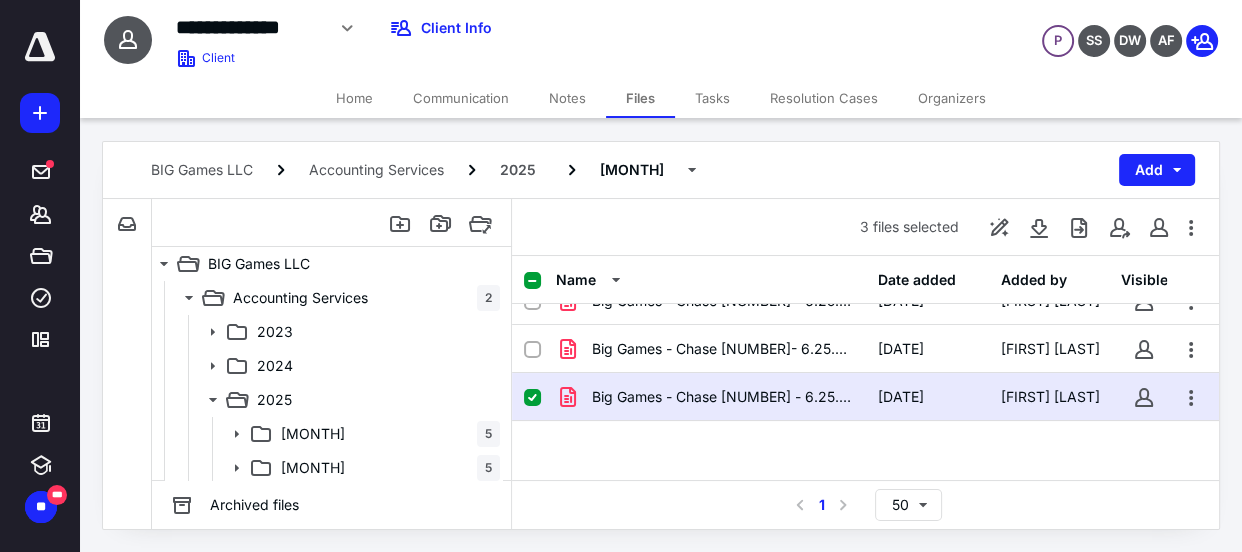 click at bounding box center (532, 205) 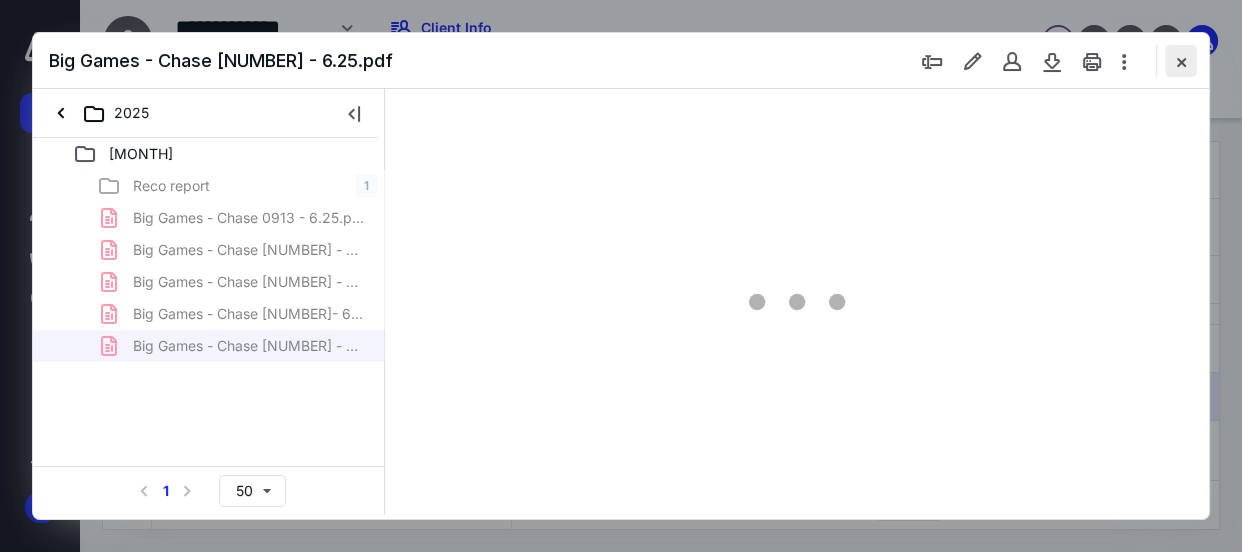 click at bounding box center [1181, 61] 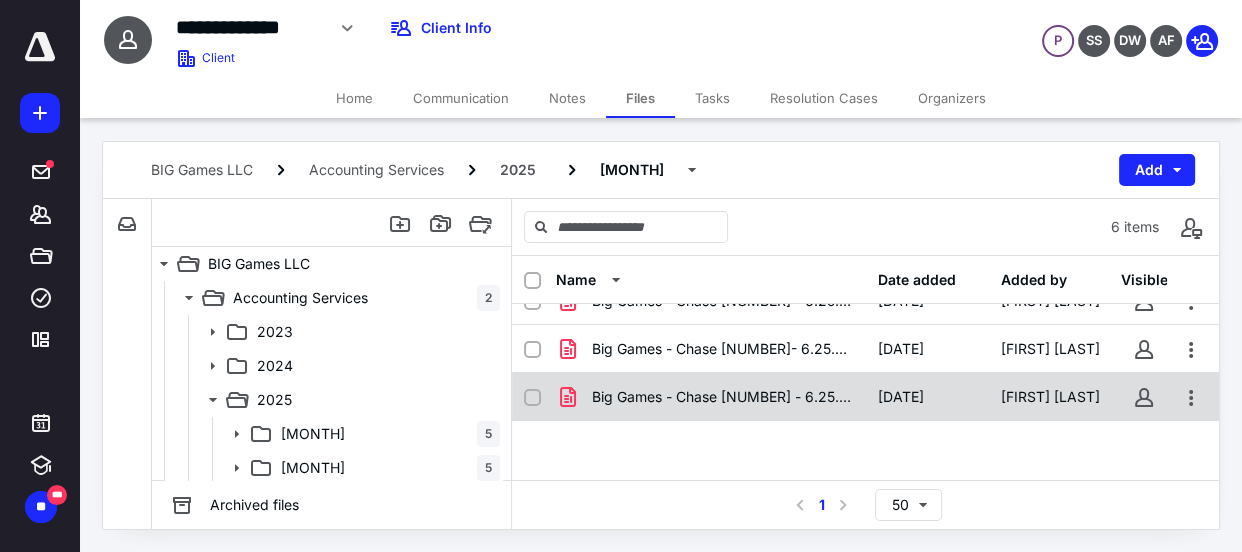 click at bounding box center (532, 206) 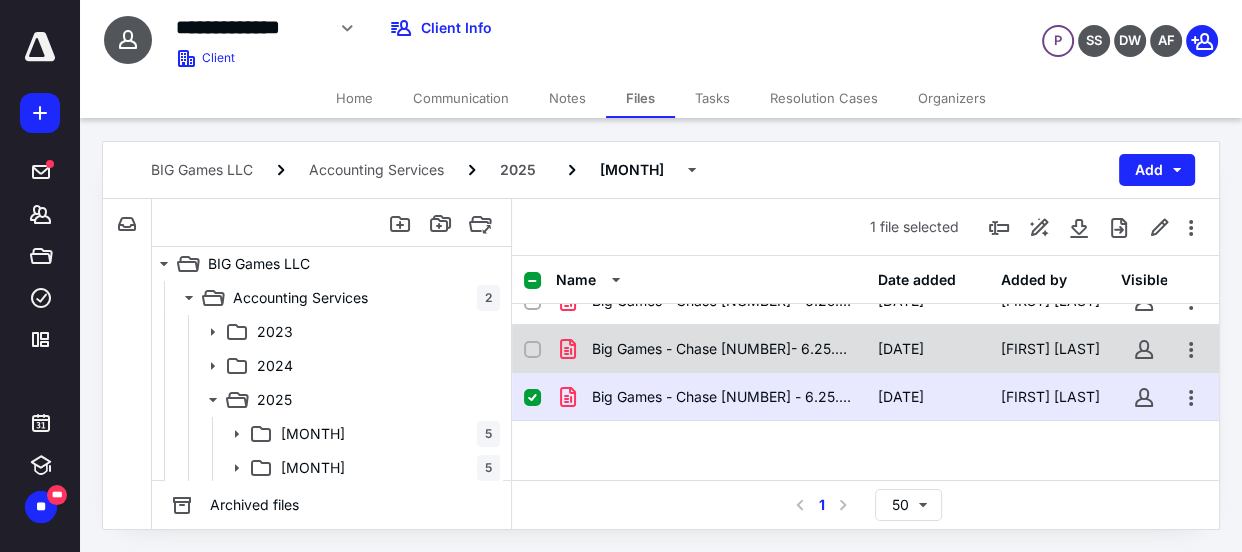 click at bounding box center [532, 206] 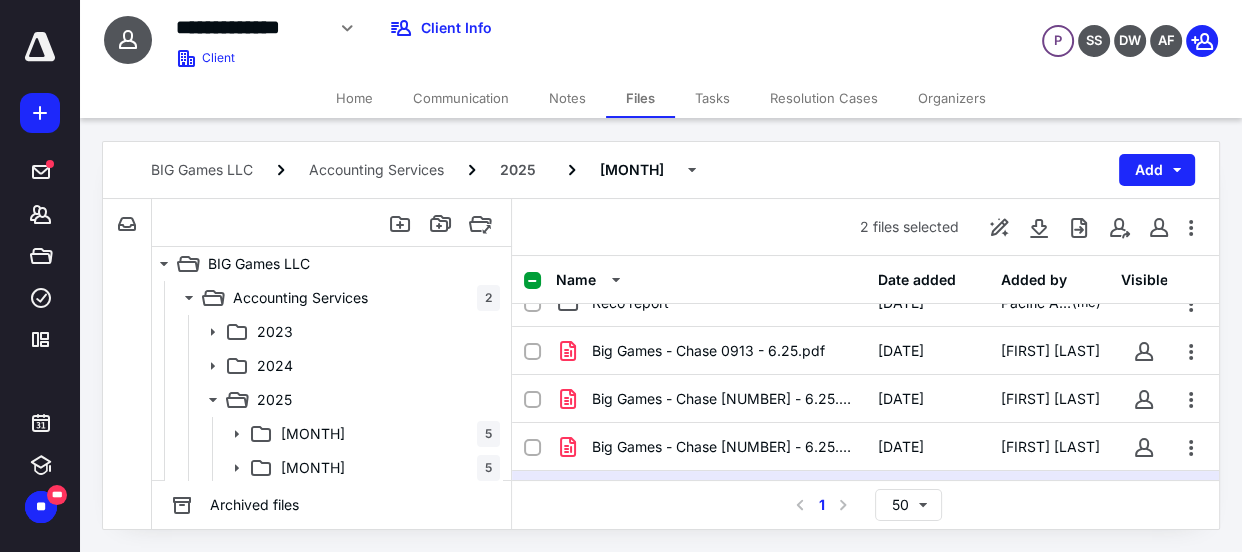 scroll, scrollTop: 0, scrollLeft: 0, axis: both 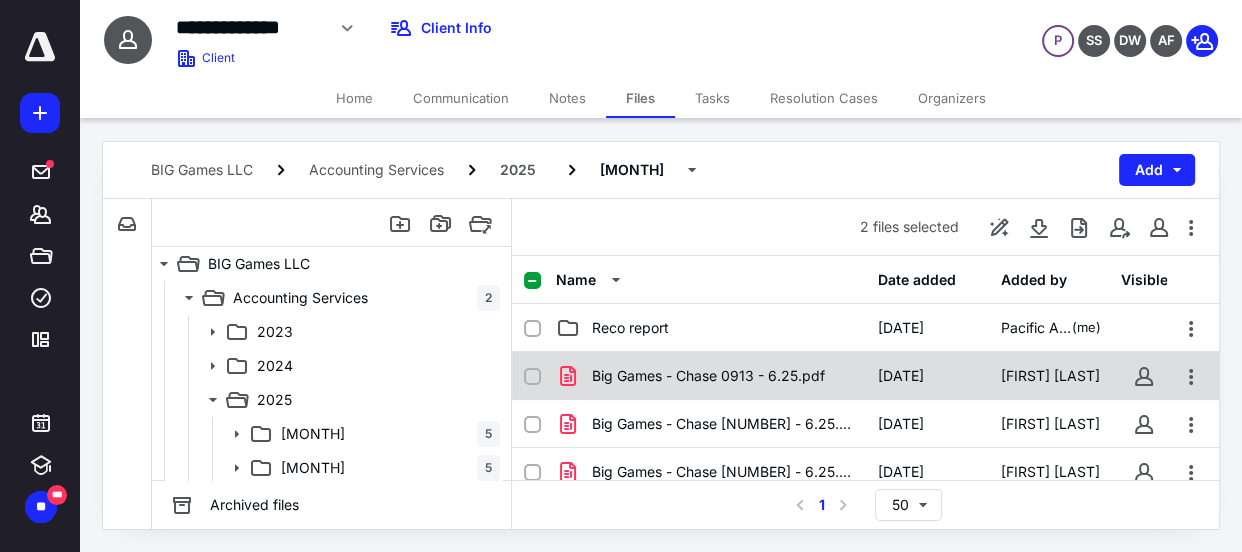 click at bounding box center [532, 376] 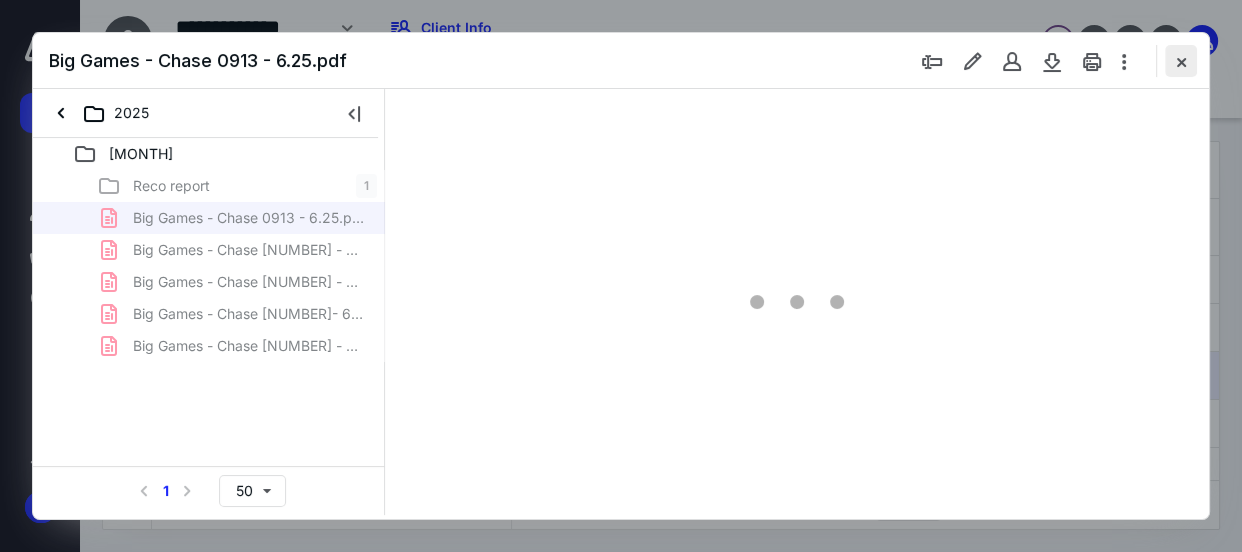 click at bounding box center (1181, 61) 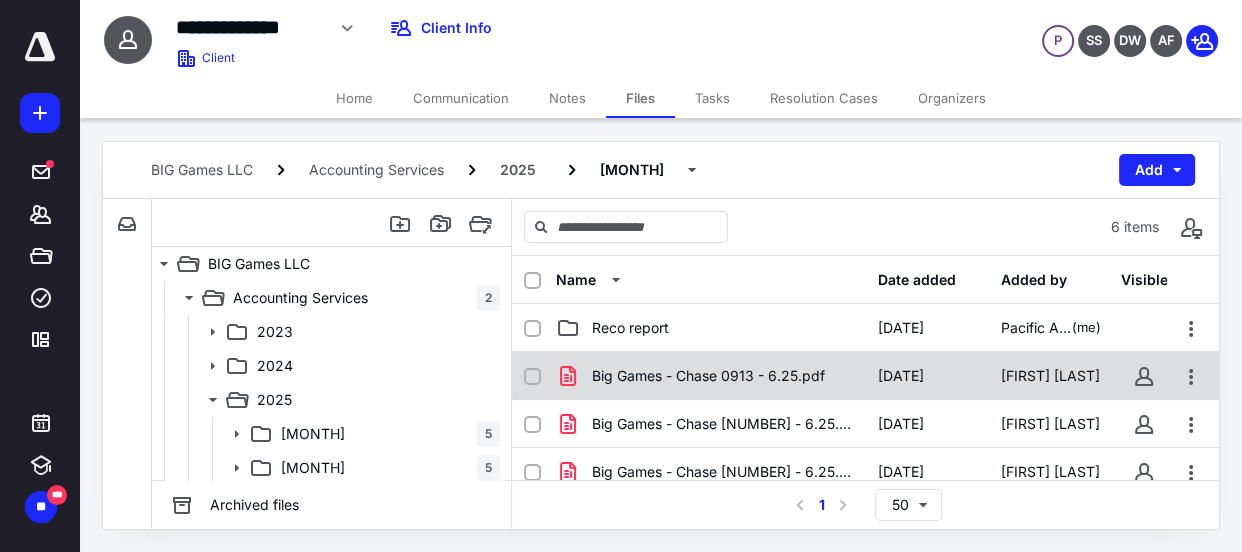 click at bounding box center [532, 376] 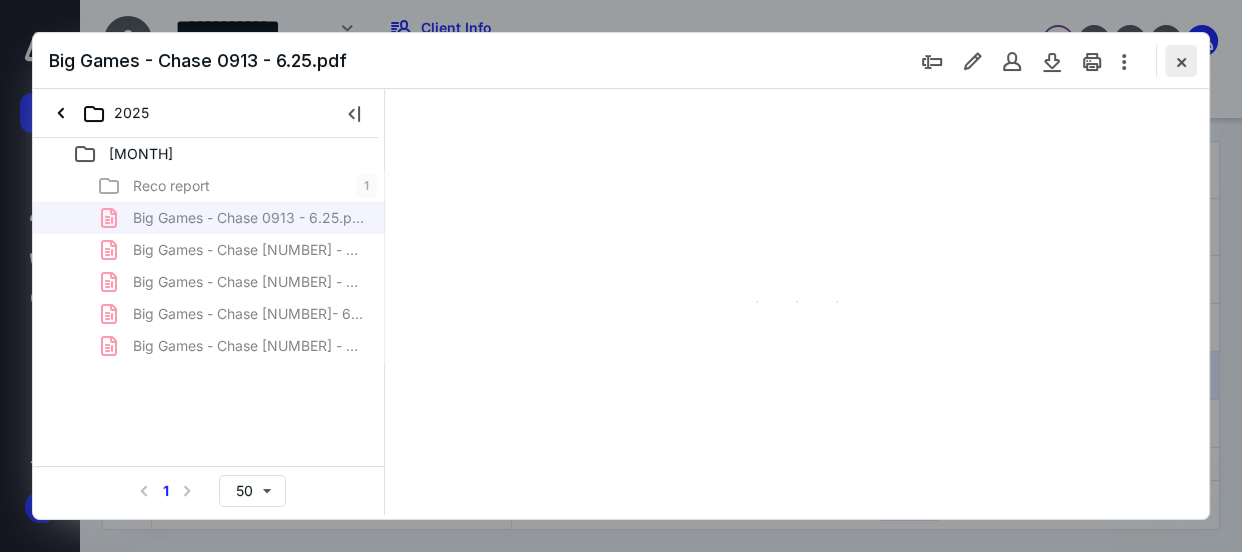 click at bounding box center [1181, 61] 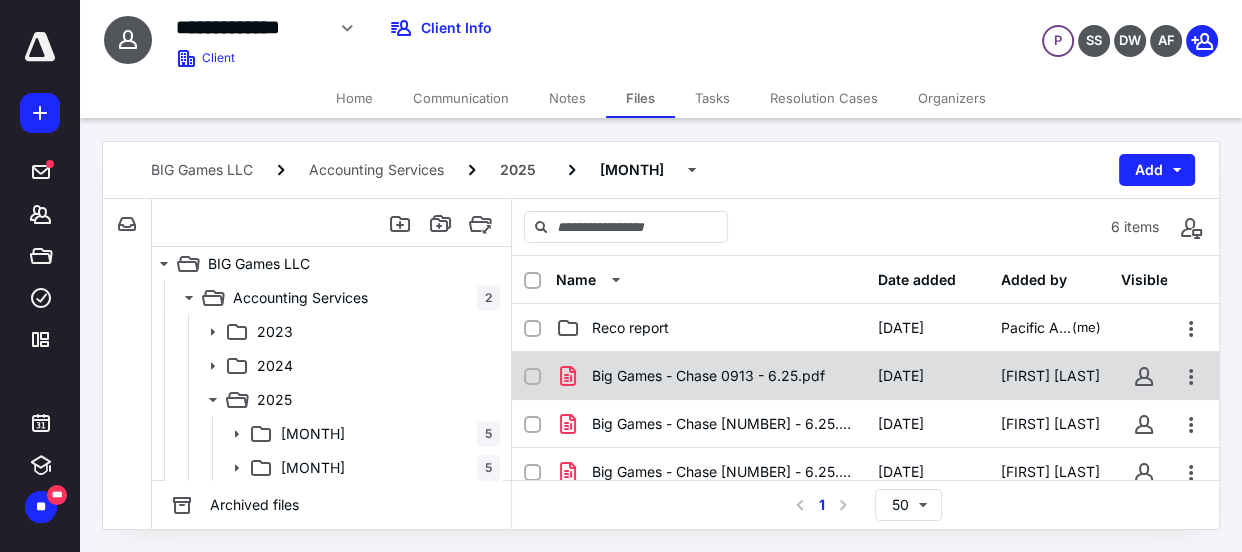 click on "Big Games - Chase [NUMBER] - 6.25.pdf [DATE] [FIRST] [LAST]" at bounding box center (865, 376) 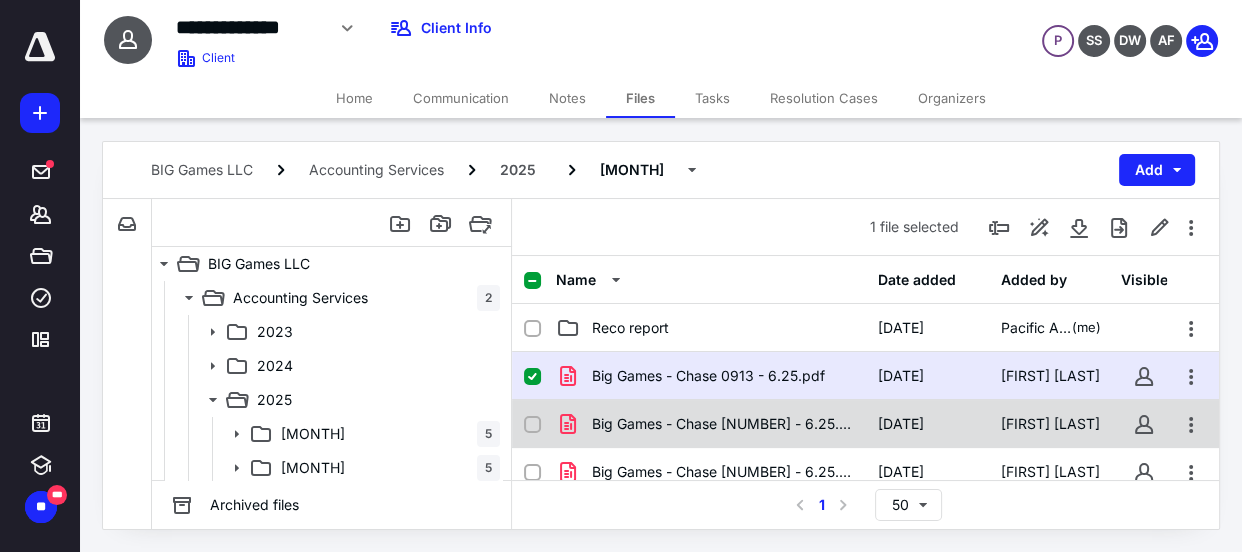 click on "Big Games - Chase [NUMBER] - 6.25.pdf" at bounding box center (708, 376) 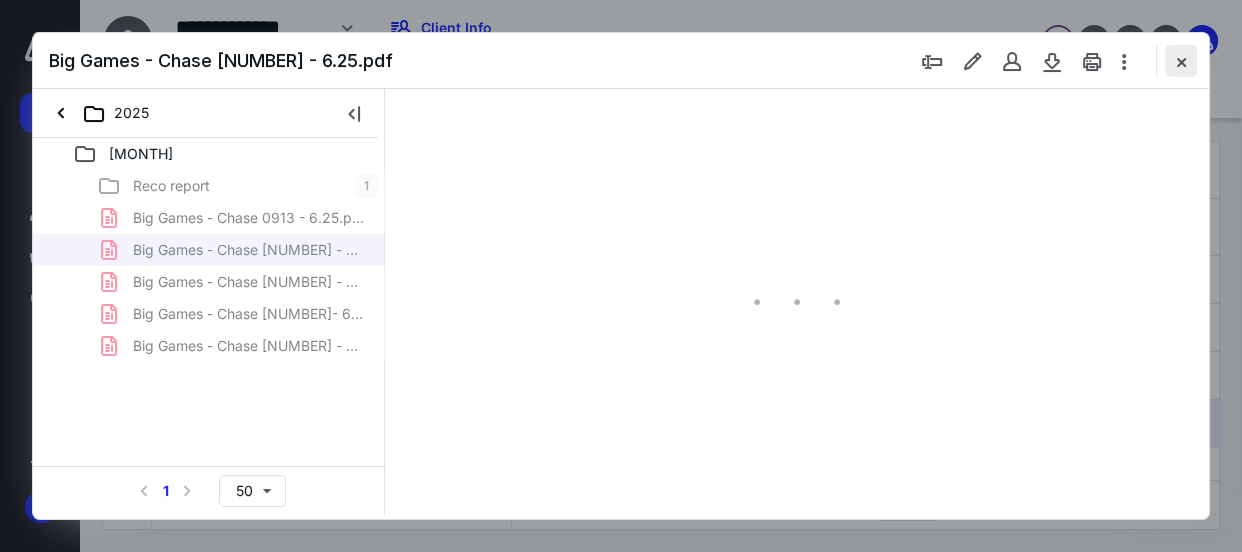 click at bounding box center [1181, 61] 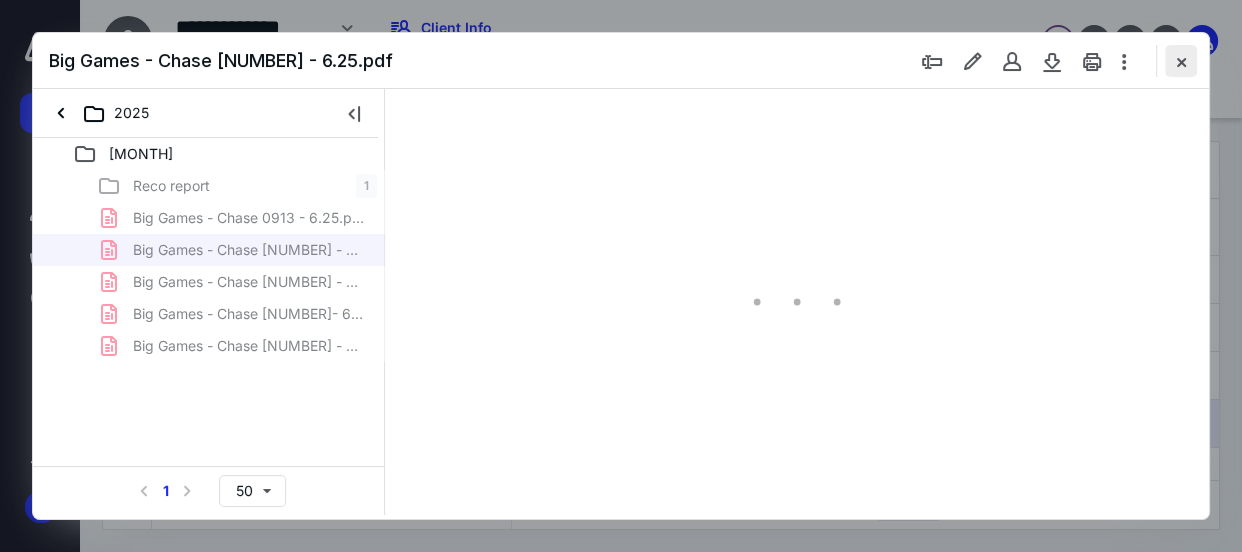 click at bounding box center [1181, 61] 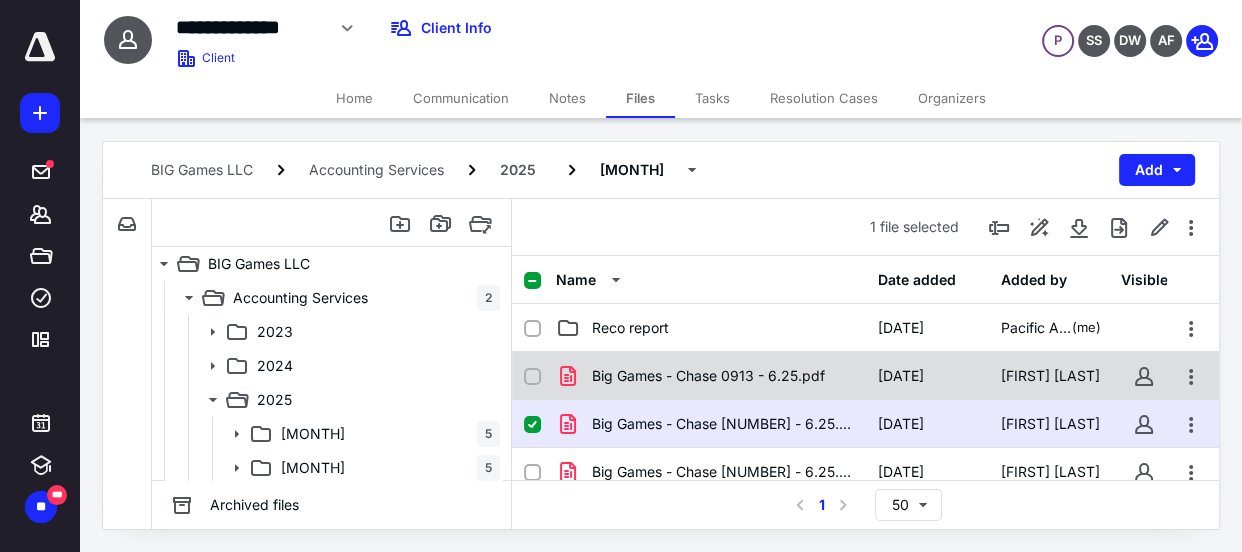 click at bounding box center (532, 377) 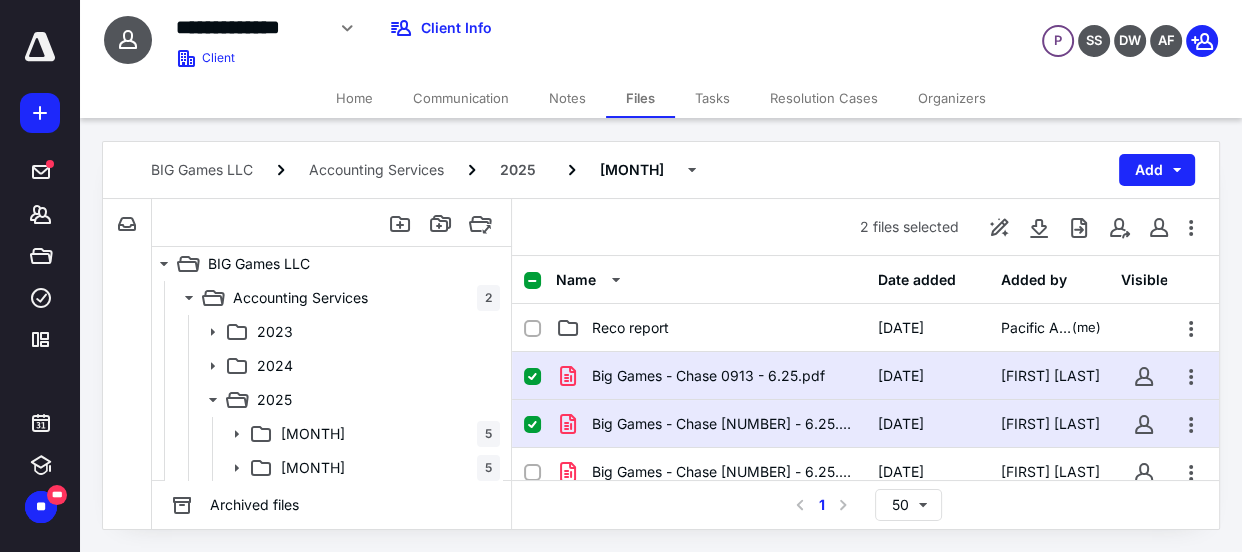 click at bounding box center (532, 377) 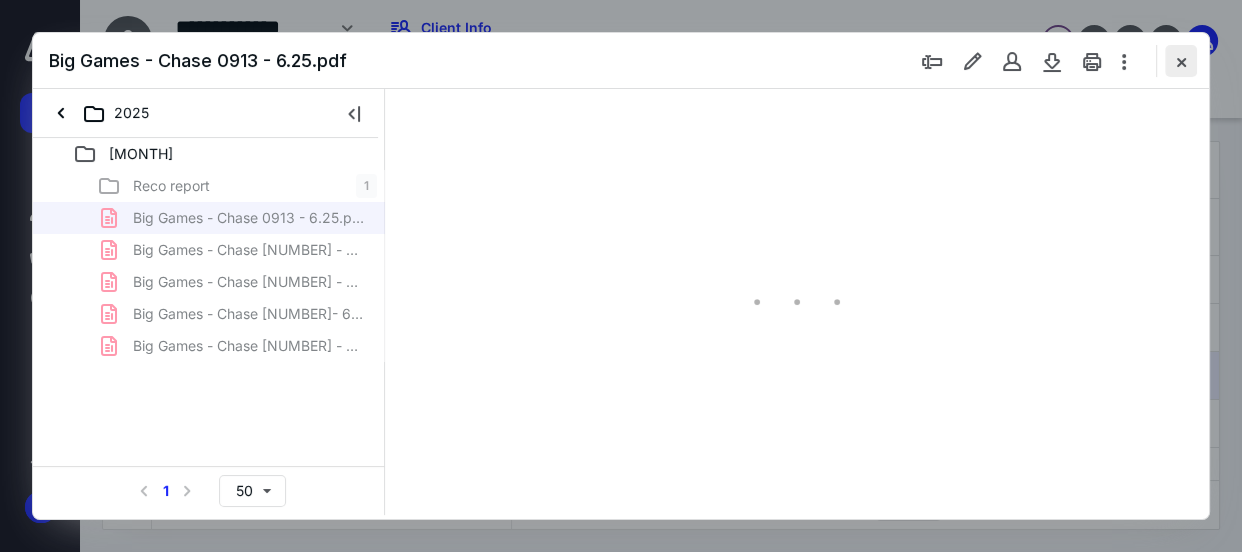 click at bounding box center (1181, 61) 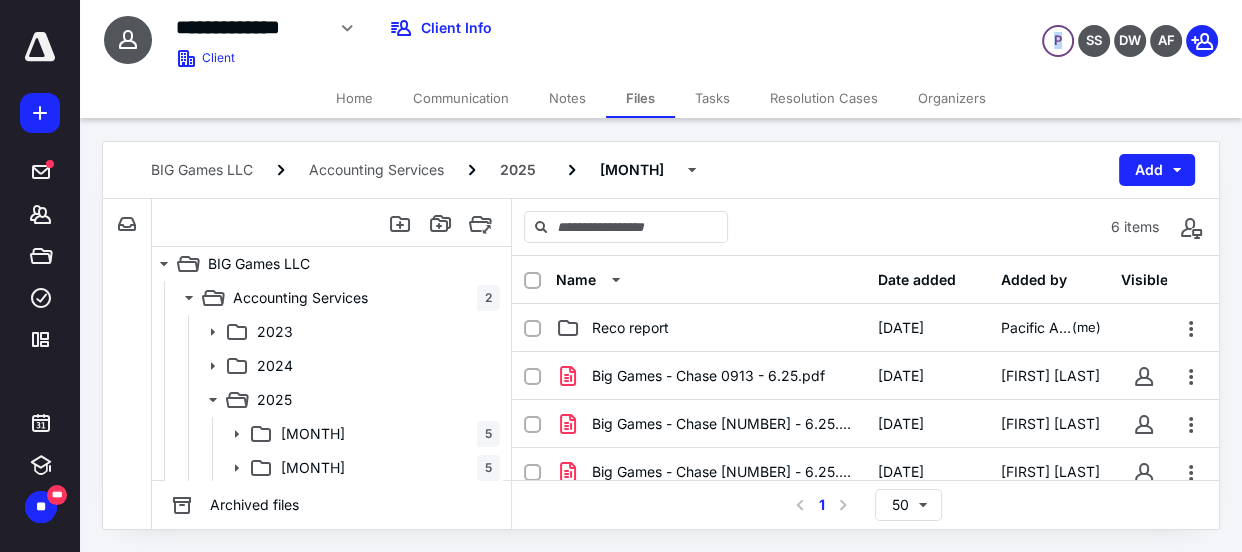 click on "**********" at bounding box center [661, 35] 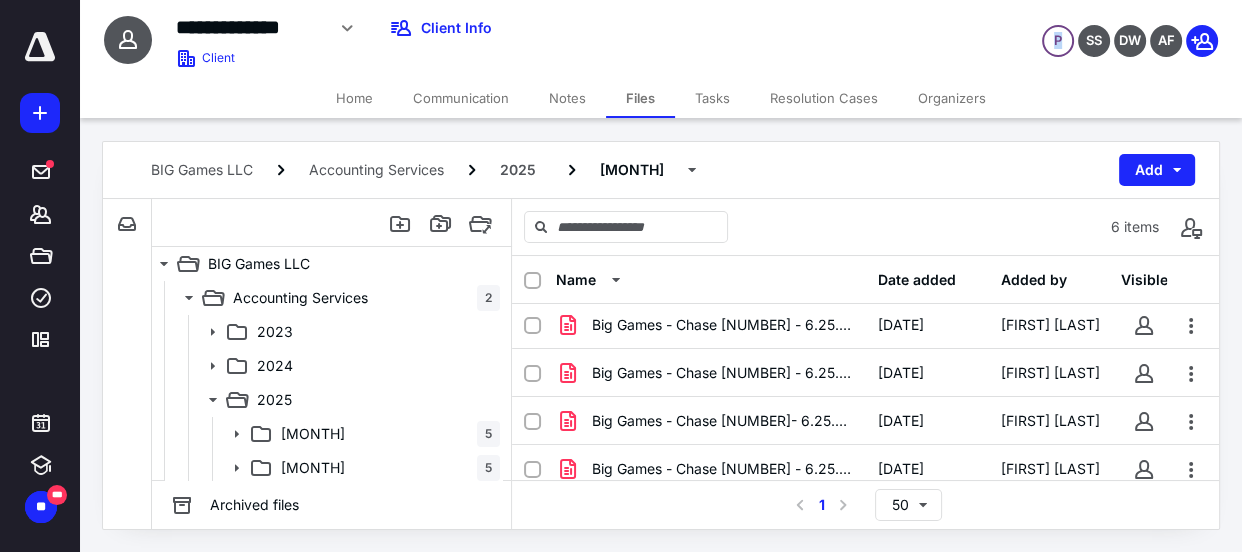 scroll, scrollTop: 0, scrollLeft: 0, axis: both 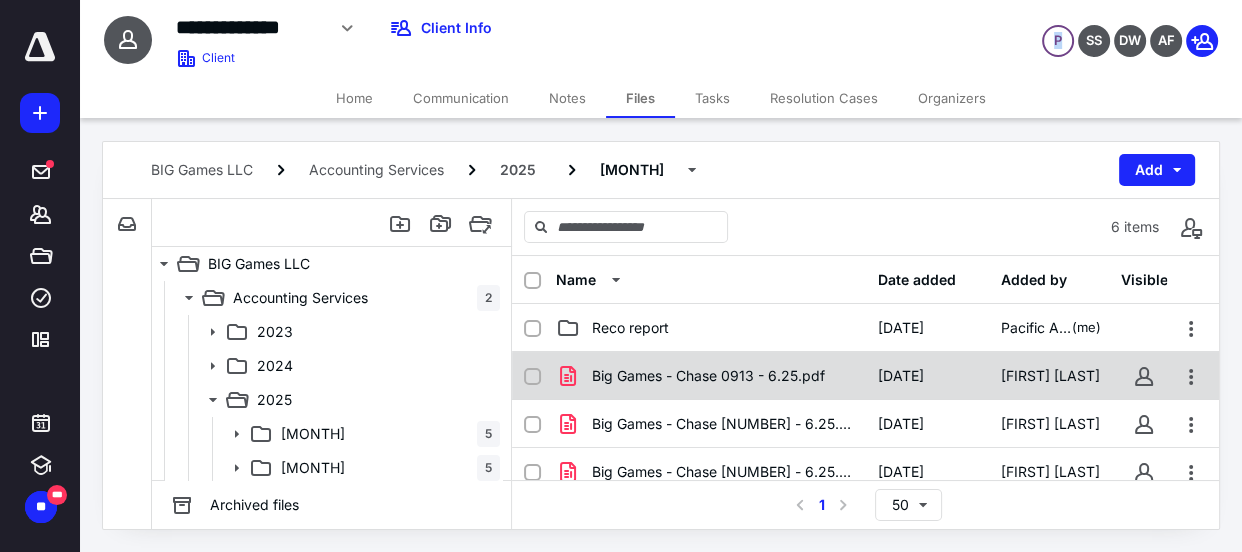 click at bounding box center [532, 377] 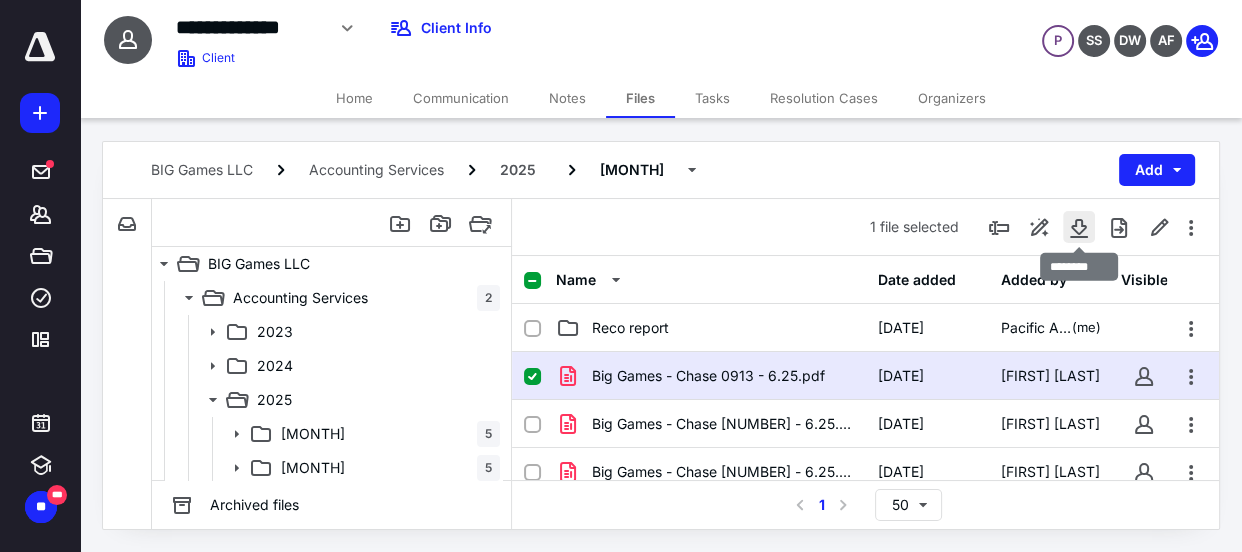 click at bounding box center (1079, 227) 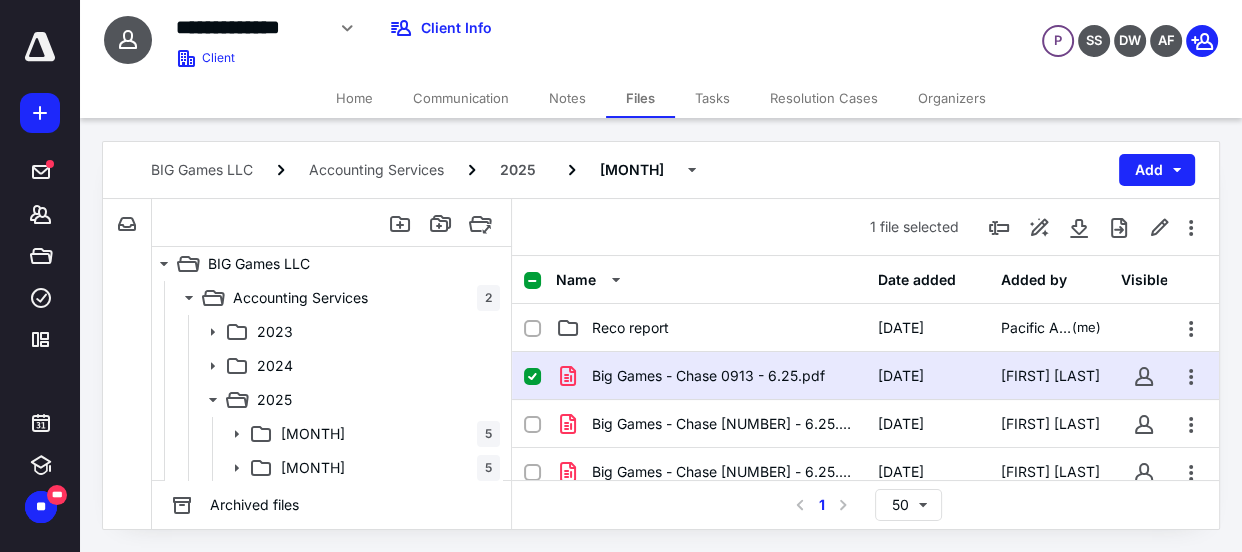 click at bounding box center [532, 377] 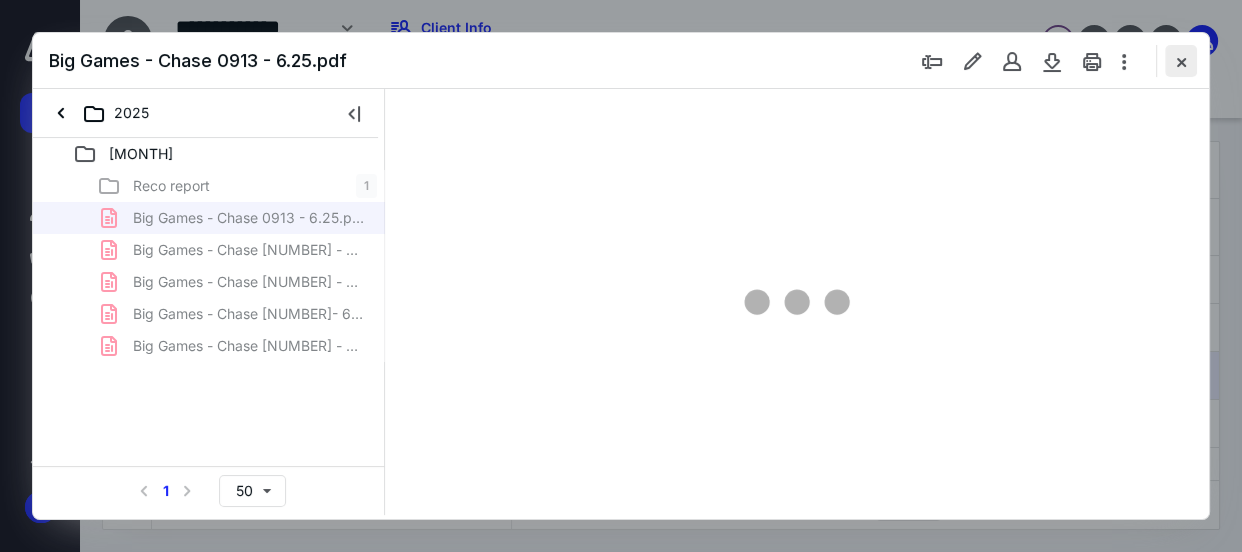 click at bounding box center [1181, 61] 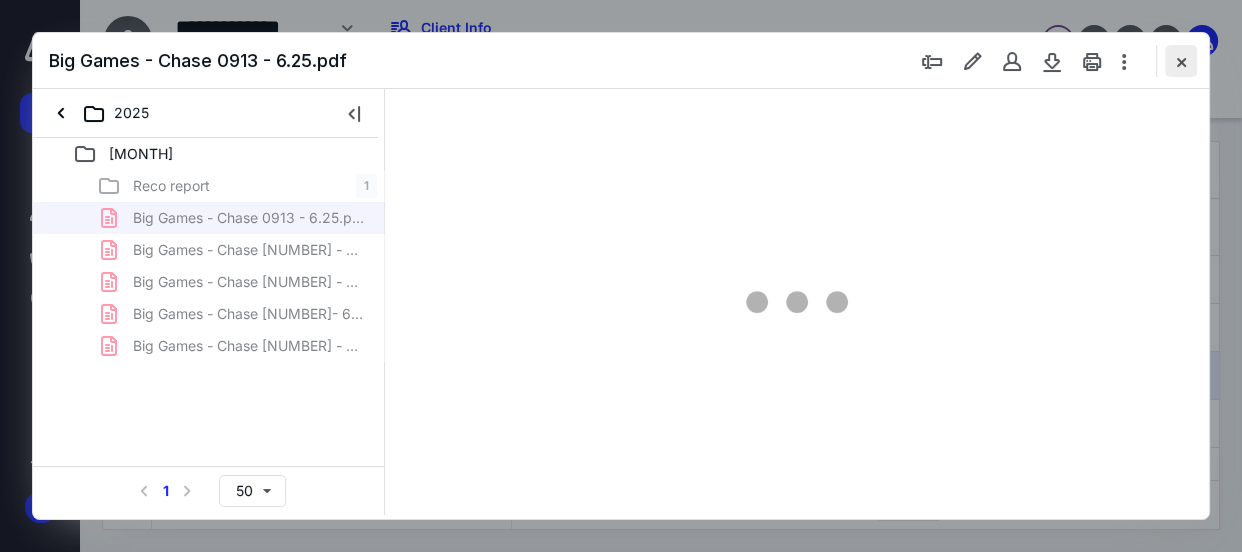 click at bounding box center [1181, 61] 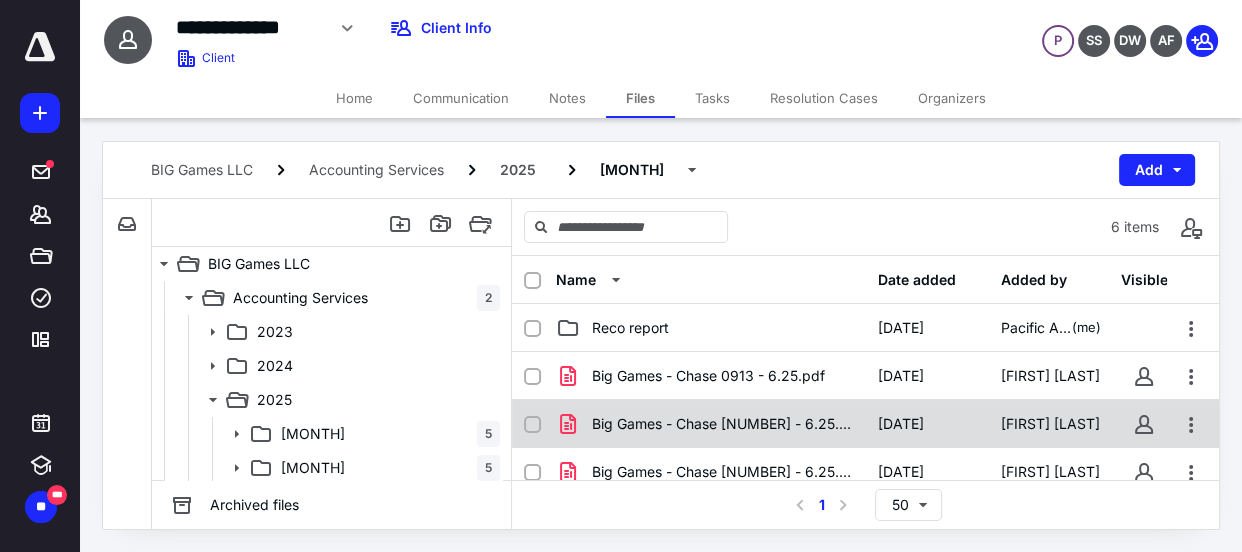 click at bounding box center [532, 377] 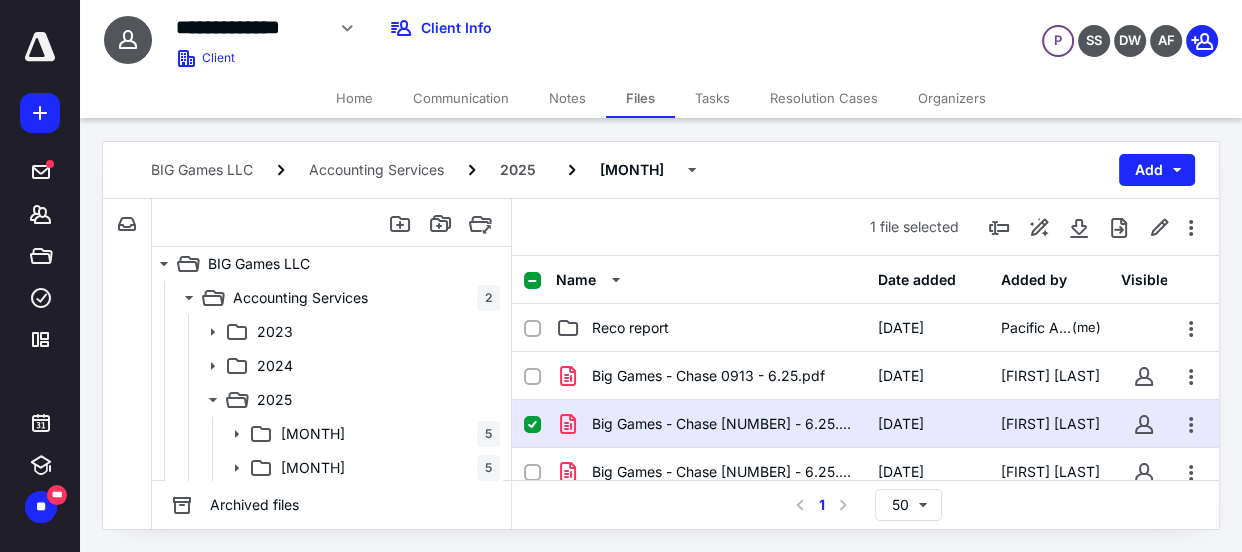 click at bounding box center [532, 425] 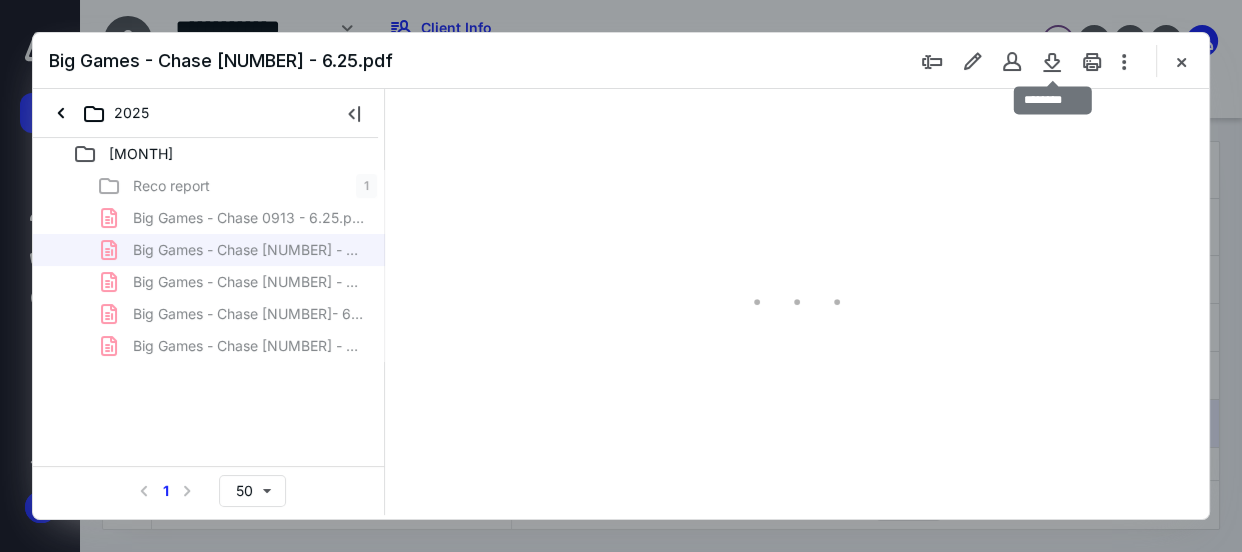 scroll, scrollTop: 0, scrollLeft: 0, axis: both 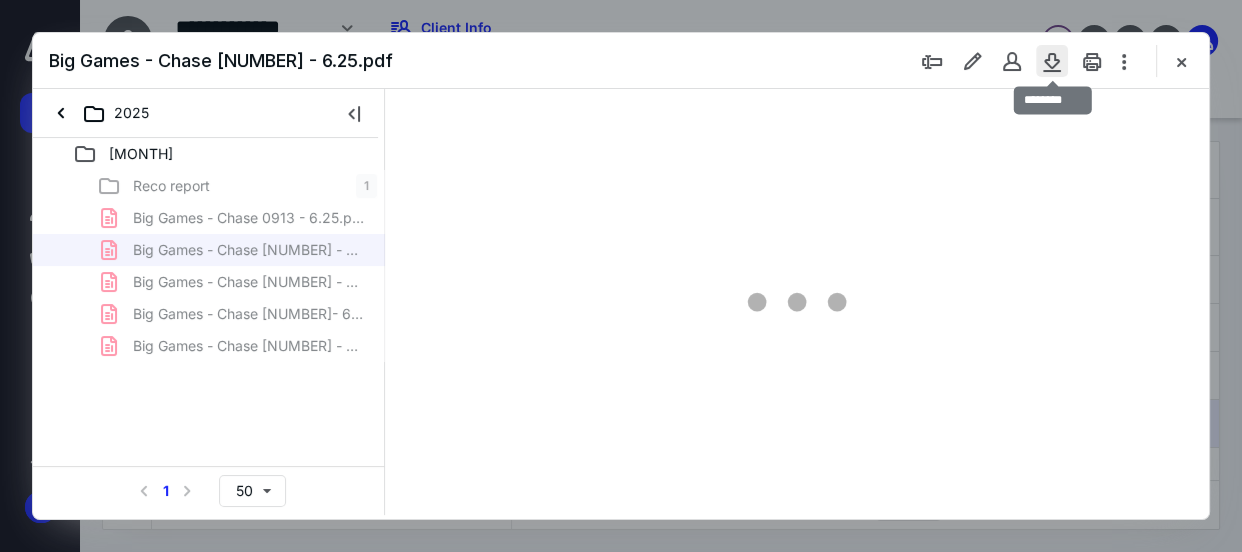 click at bounding box center [1052, 61] 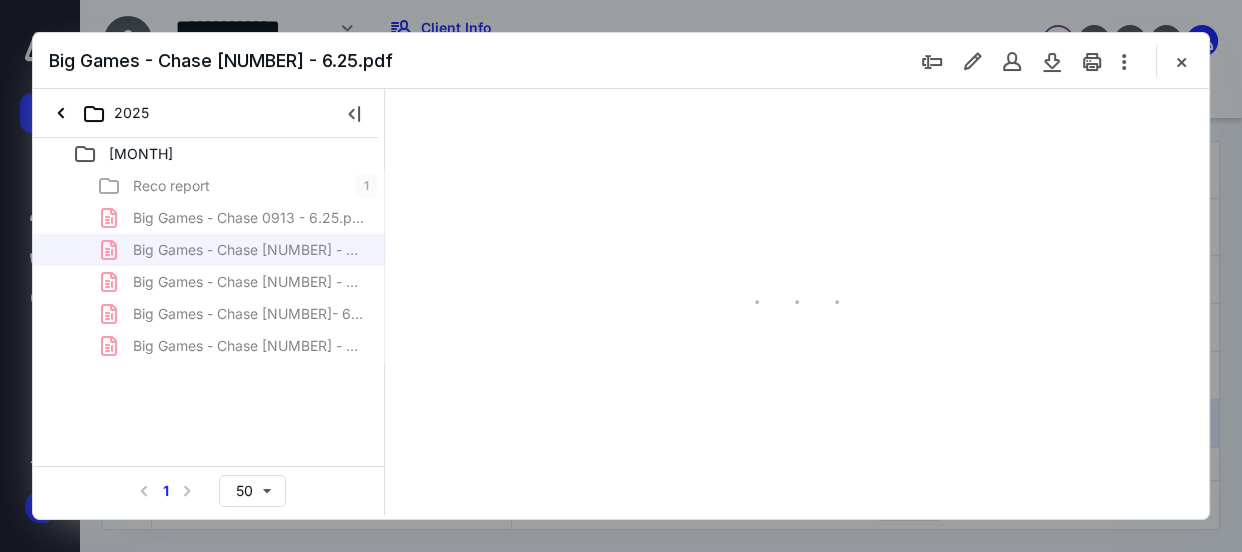 scroll, scrollTop: 106, scrollLeft: 0, axis: vertical 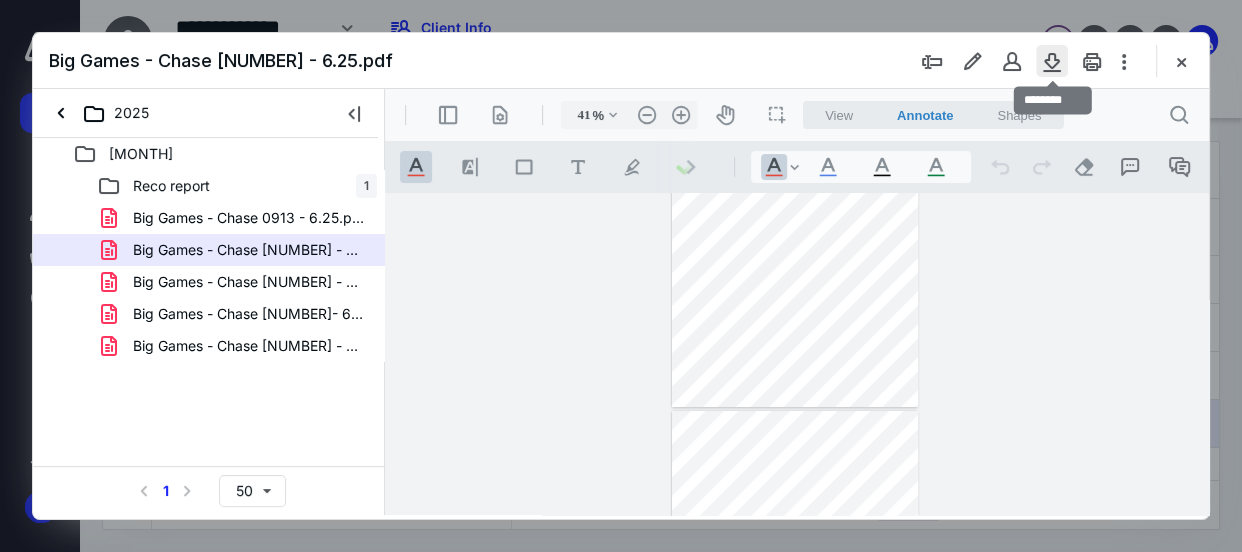 click at bounding box center (1052, 61) 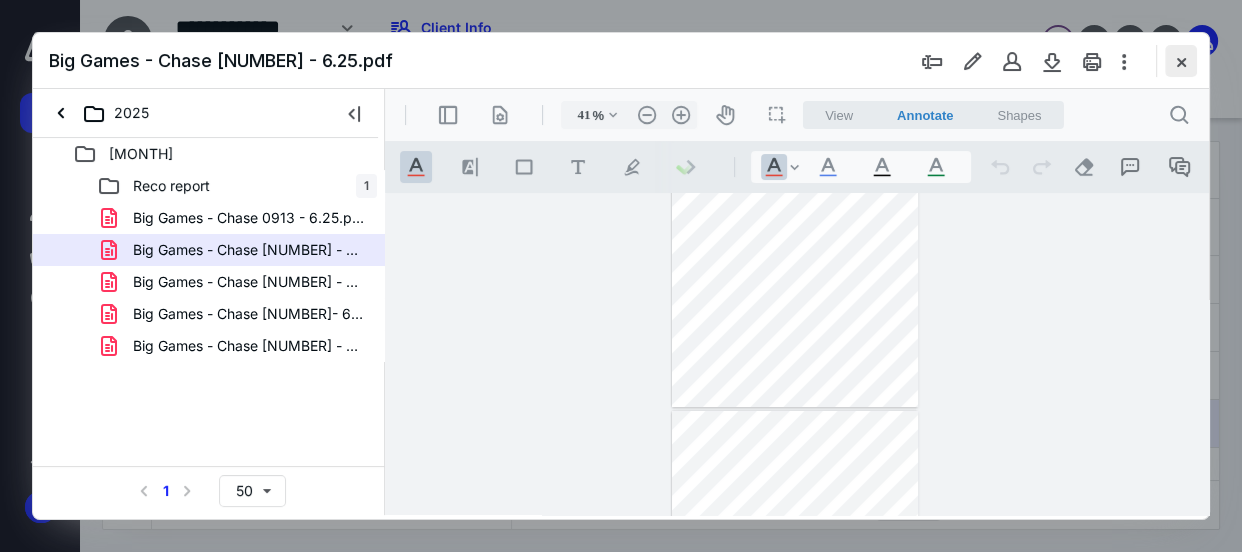 click at bounding box center (1181, 61) 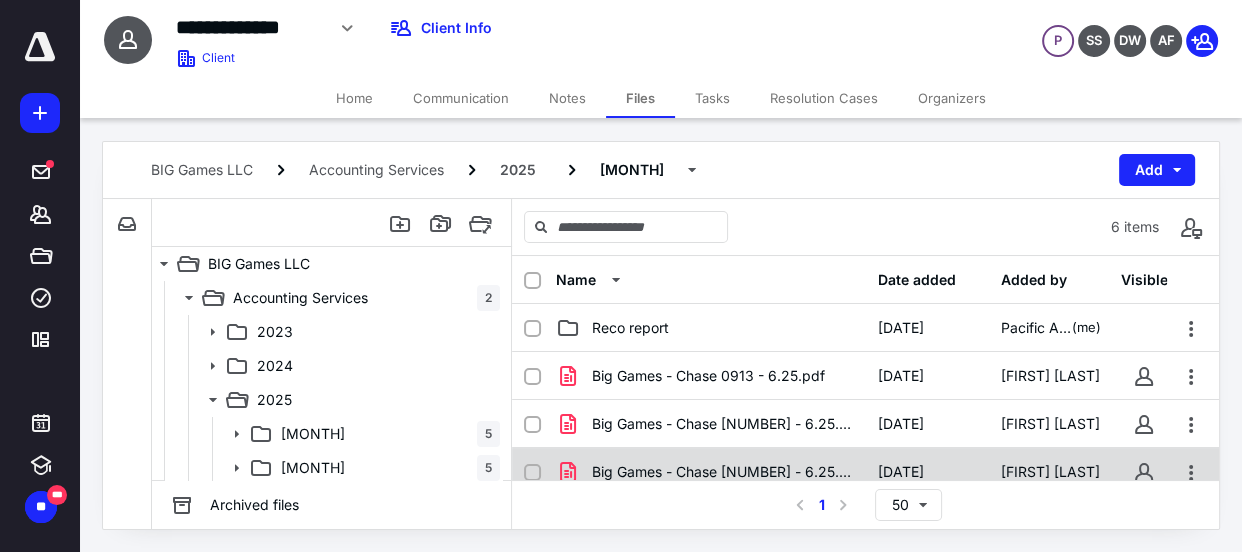 scroll, scrollTop: 90, scrollLeft: 0, axis: vertical 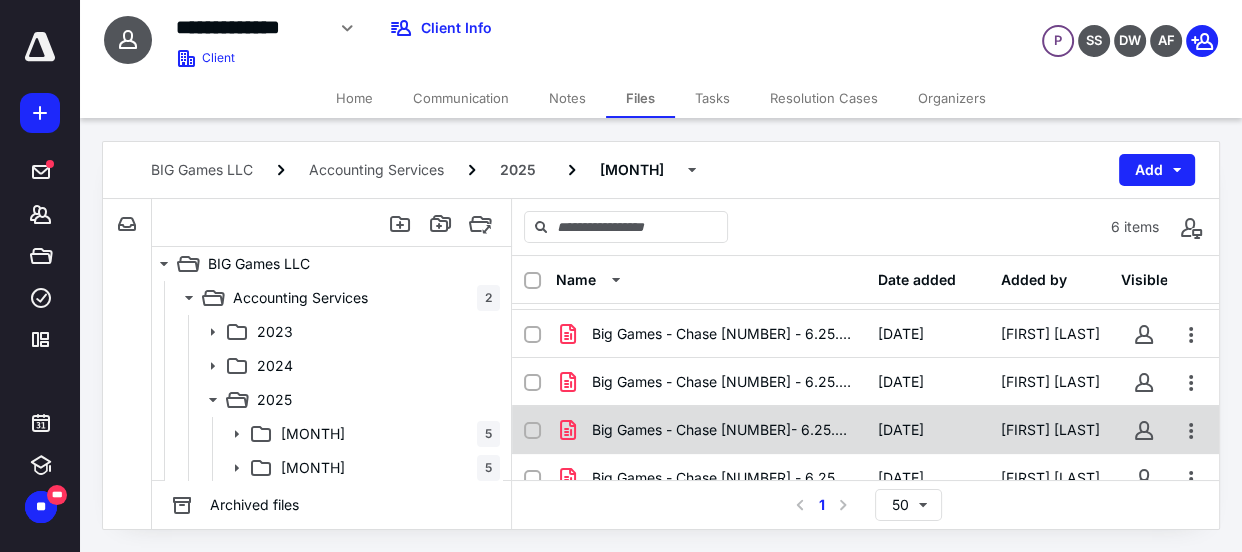click at bounding box center [532, 286] 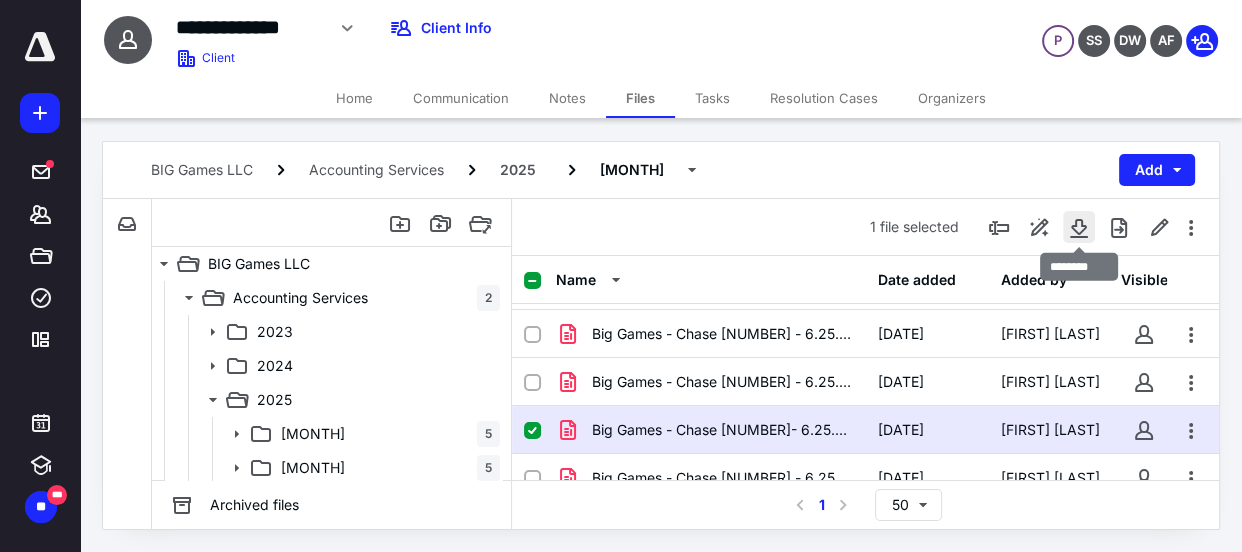click at bounding box center (1079, 227) 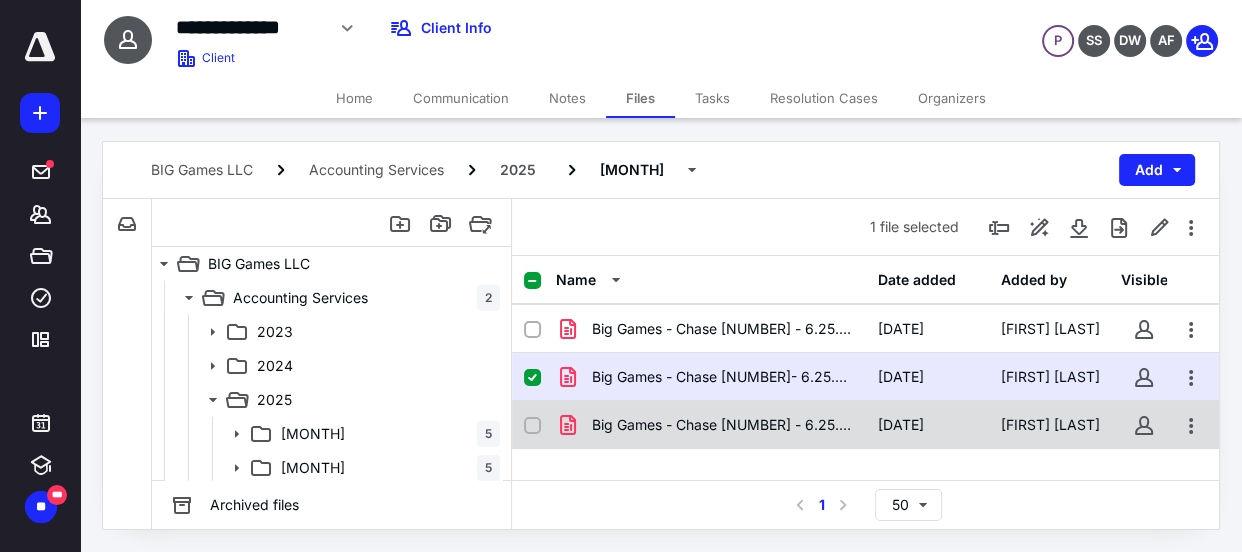 scroll, scrollTop: 171, scrollLeft: 0, axis: vertical 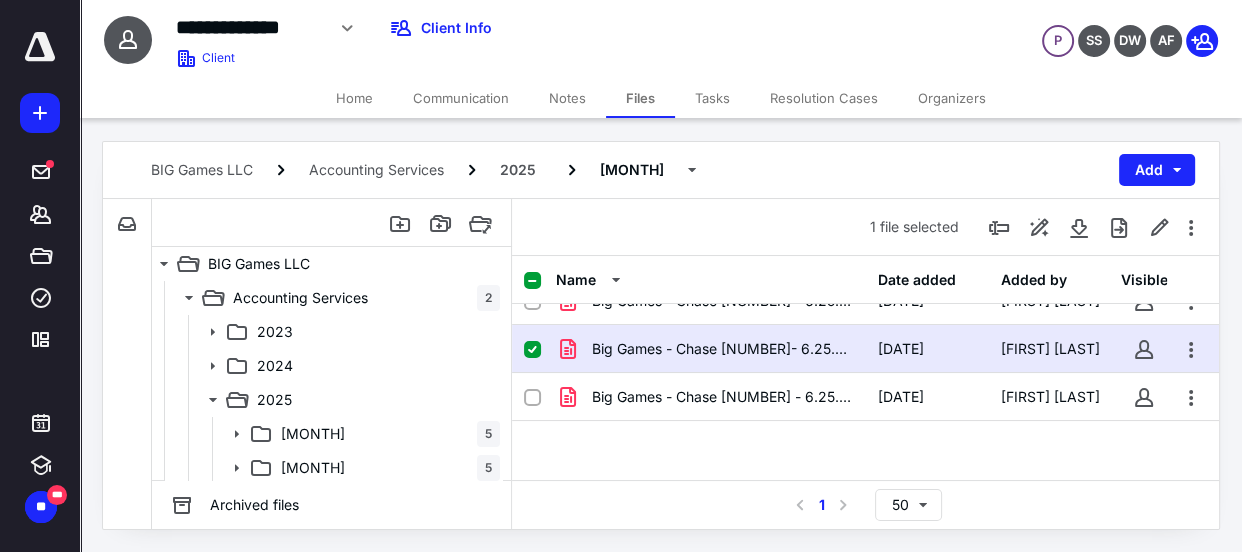 click at bounding box center [532, 349] 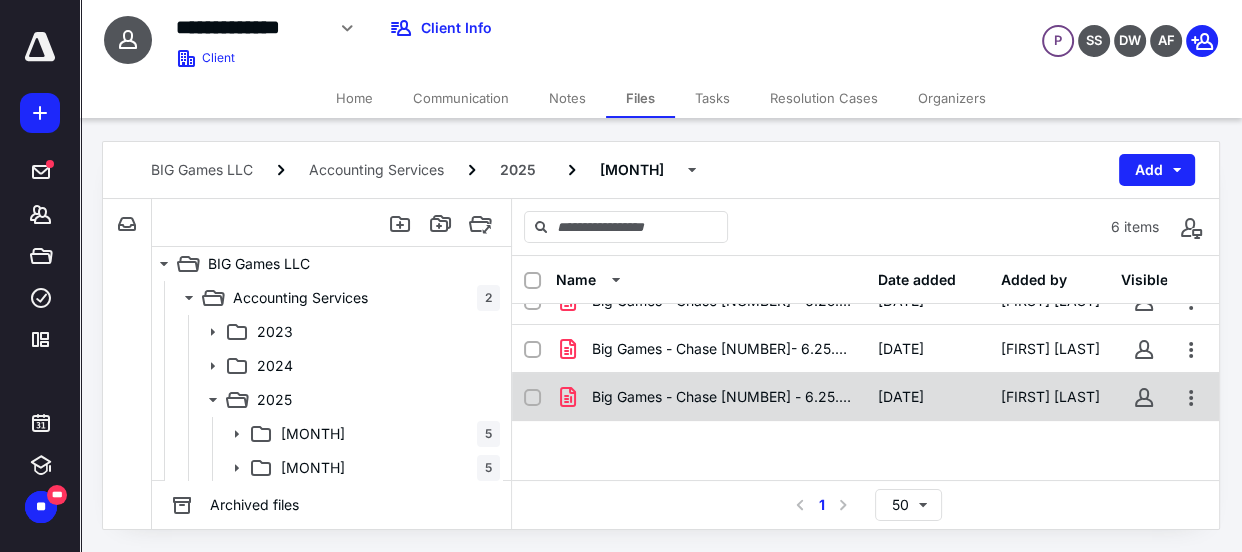click at bounding box center [532, 205] 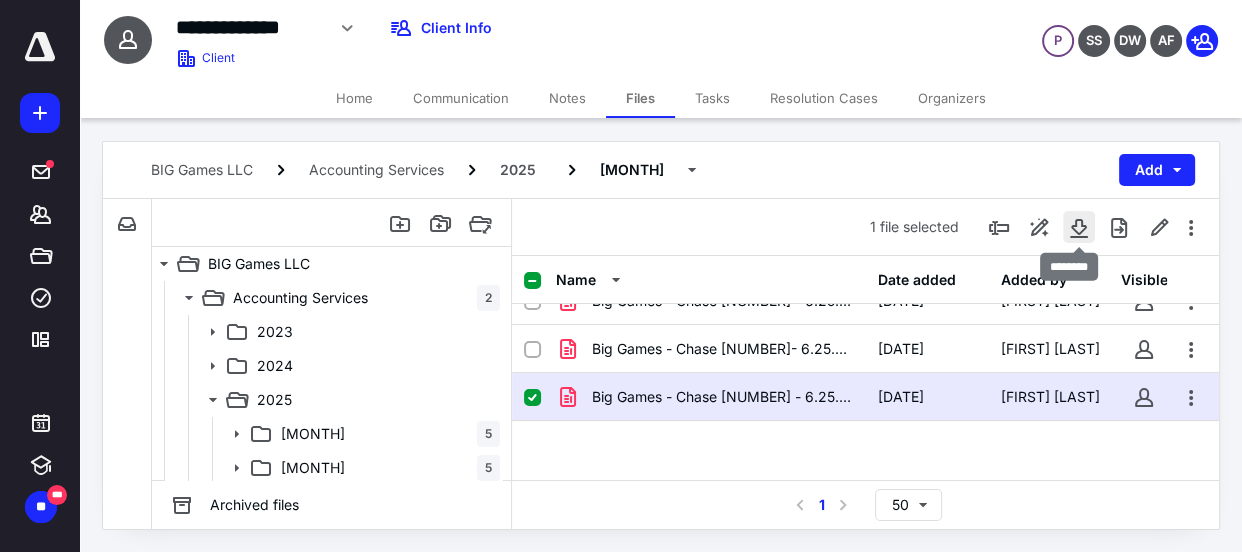 click at bounding box center [1079, 227] 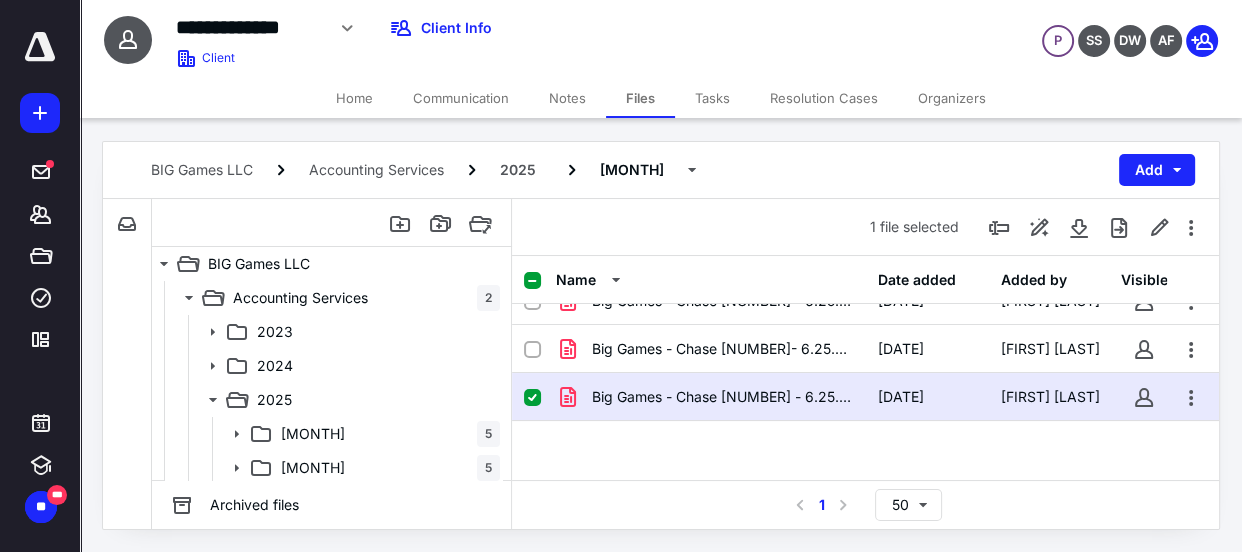 scroll, scrollTop: 0, scrollLeft: 0, axis: both 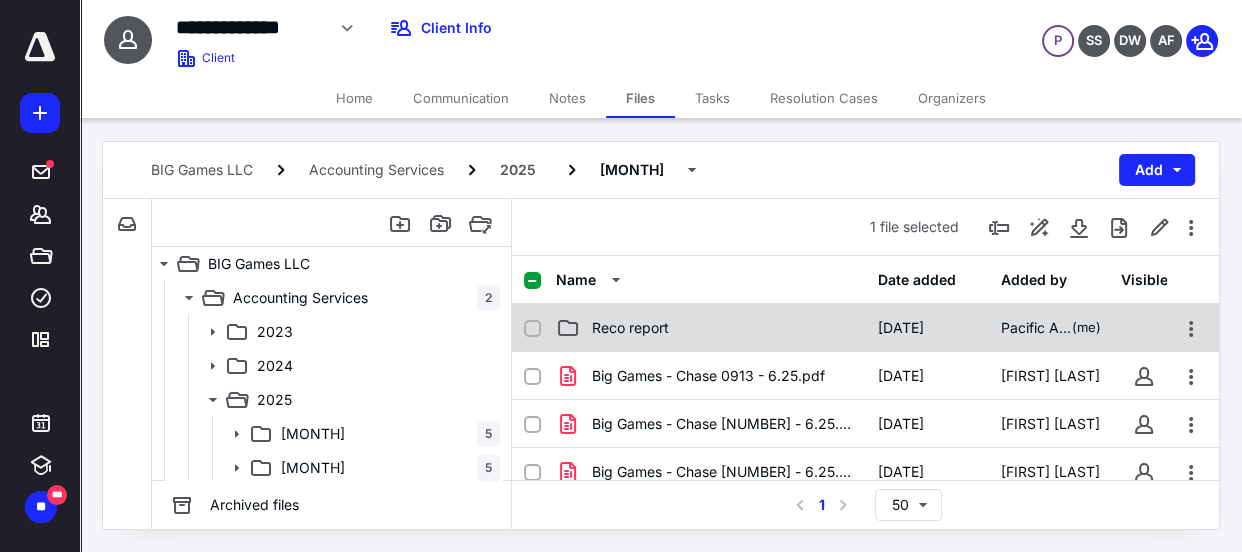 click on "Reco report" at bounding box center [630, 328] 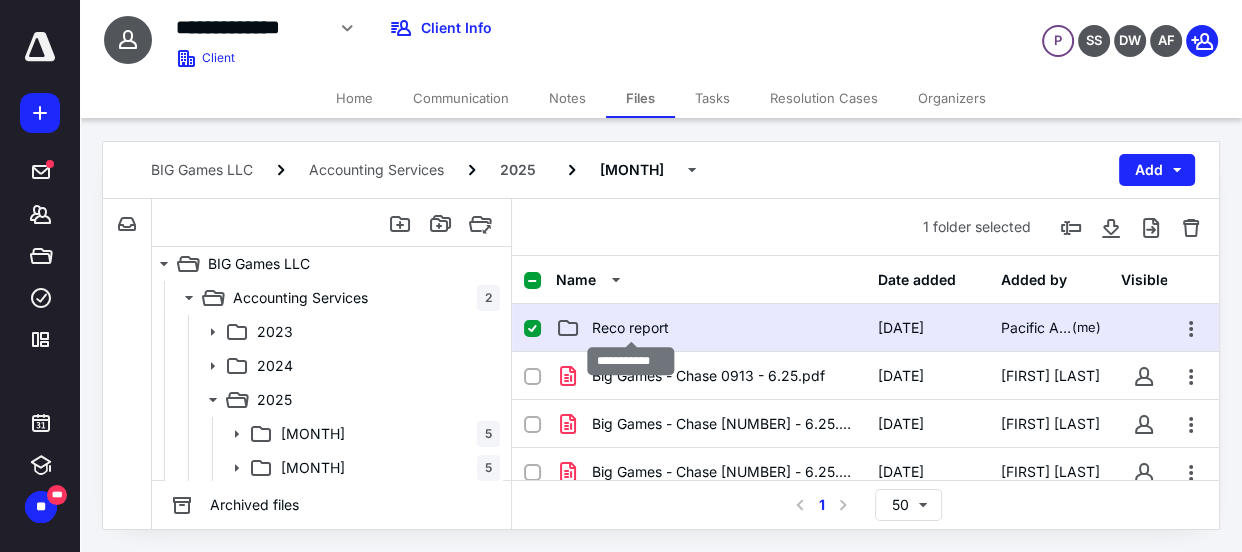 click on "Reco report" at bounding box center (630, 328) 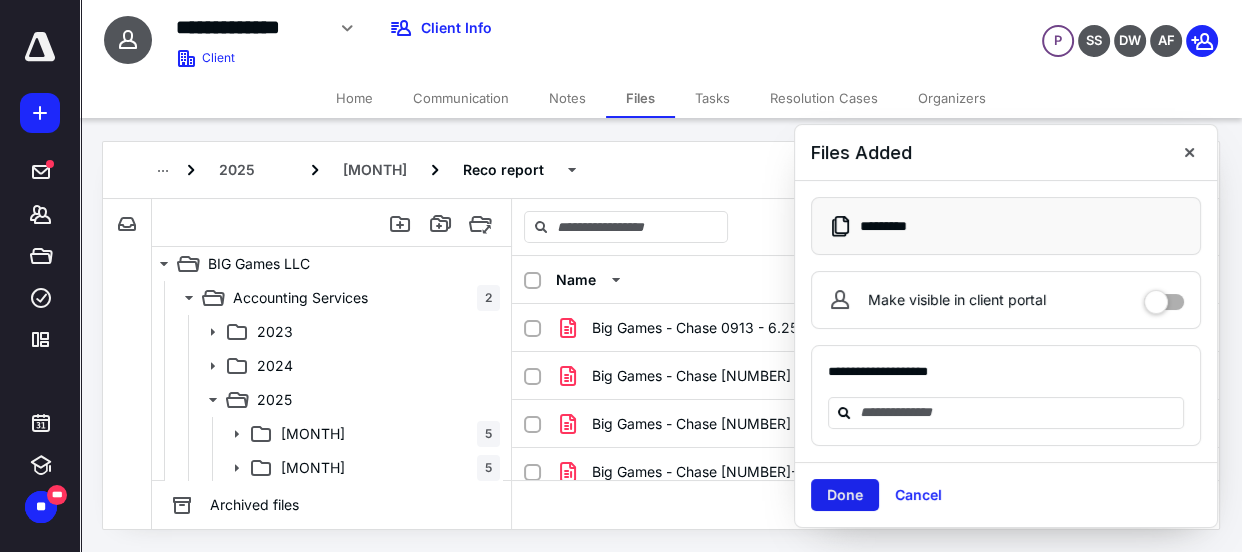 click on "Done" at bounding box center (845, 495) 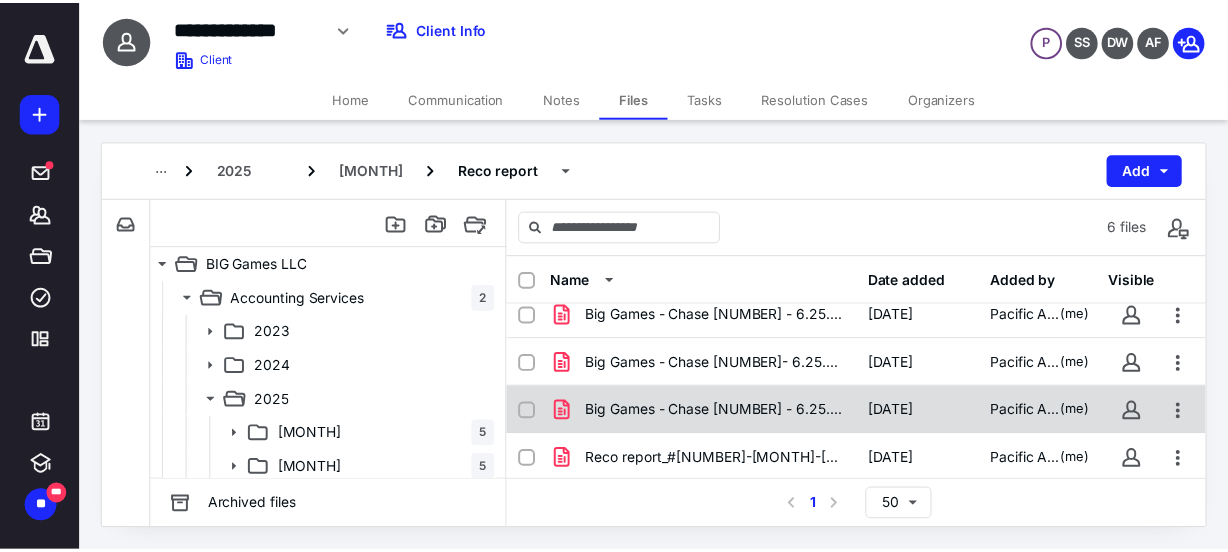 scroll, scrollTop: 123, scrollLeft: 0, axis: vertical 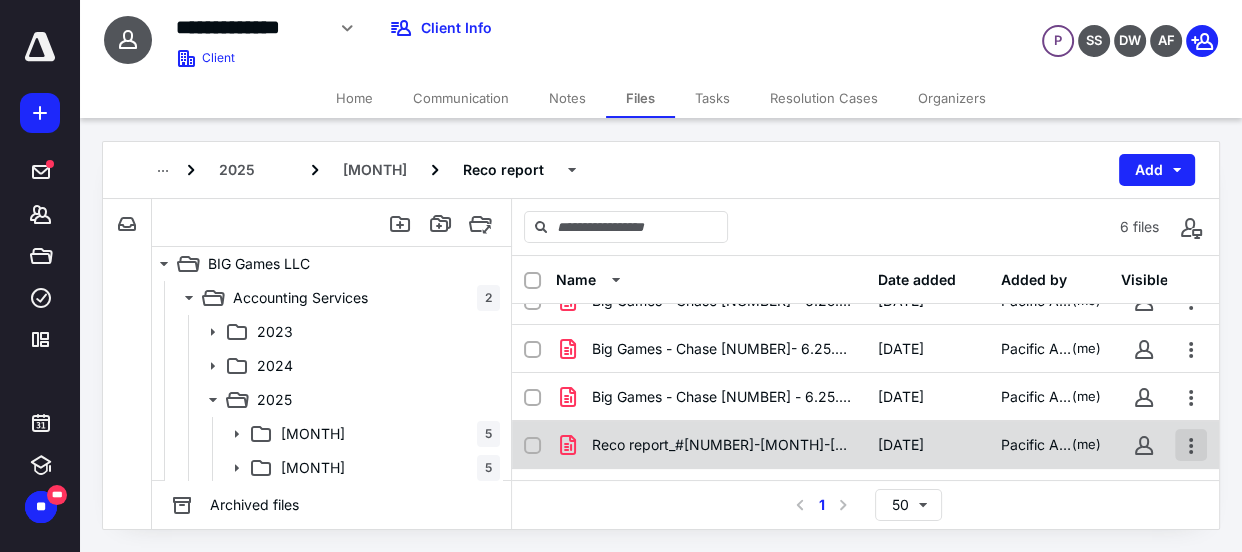 click at bounding box center [1191, 205] 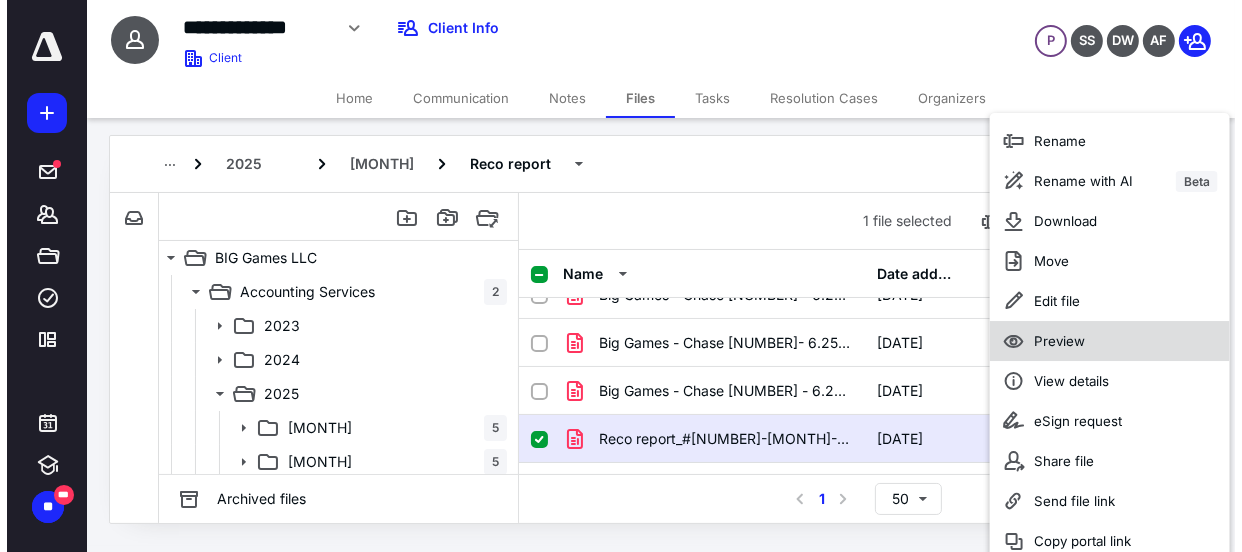 scroll, scrollTop: 0, scrollLeft: 0, axis: both 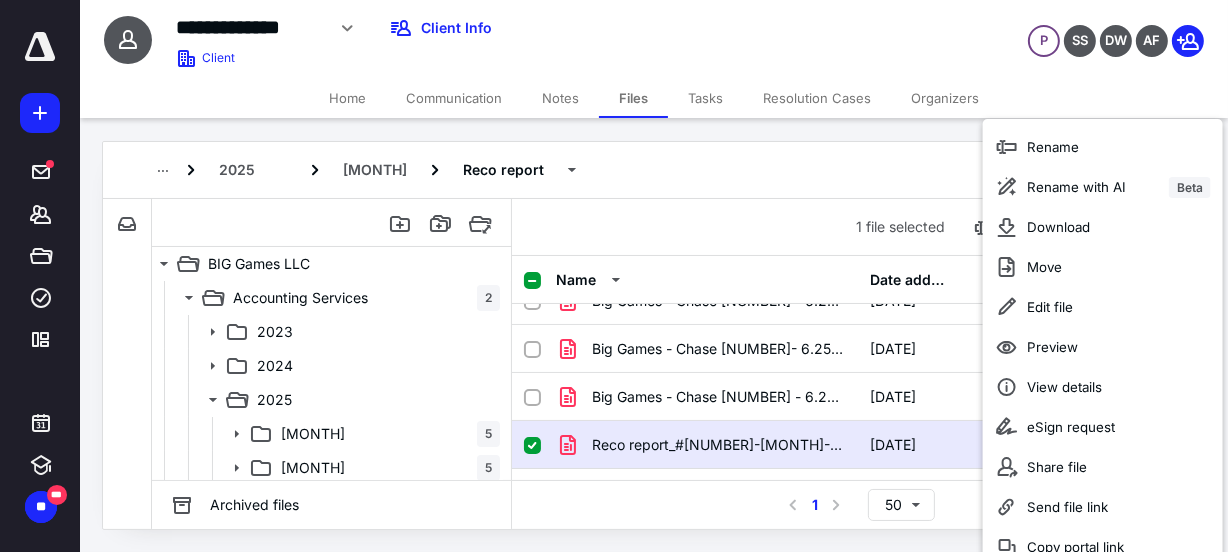 click on "Select a page number for more results 1 50" at bounding box center (858, 504) 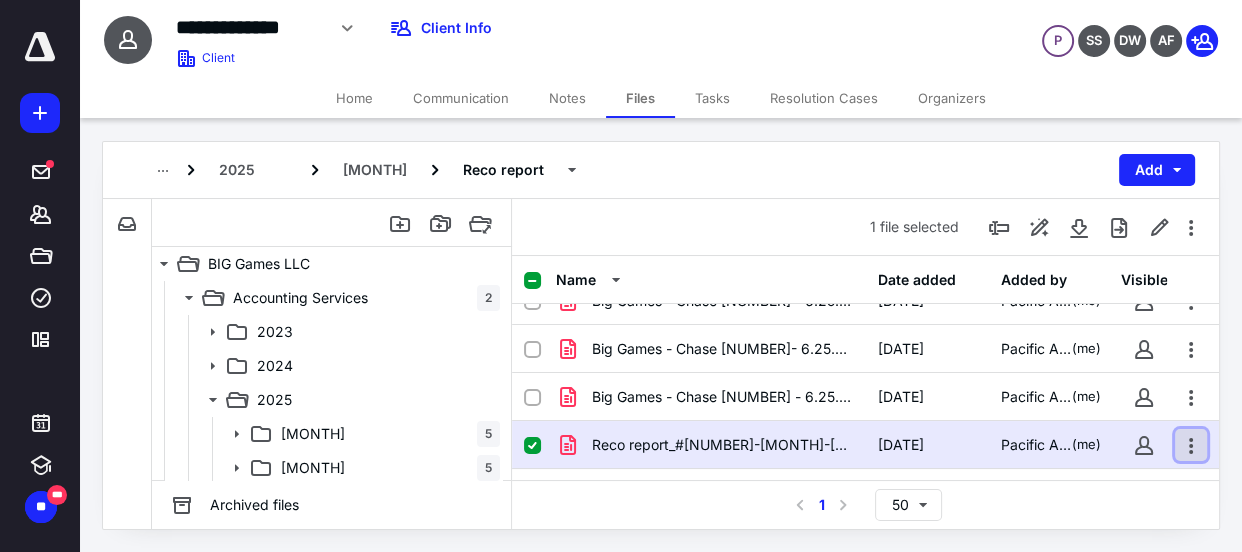 click at bounding box center [1191, 205] 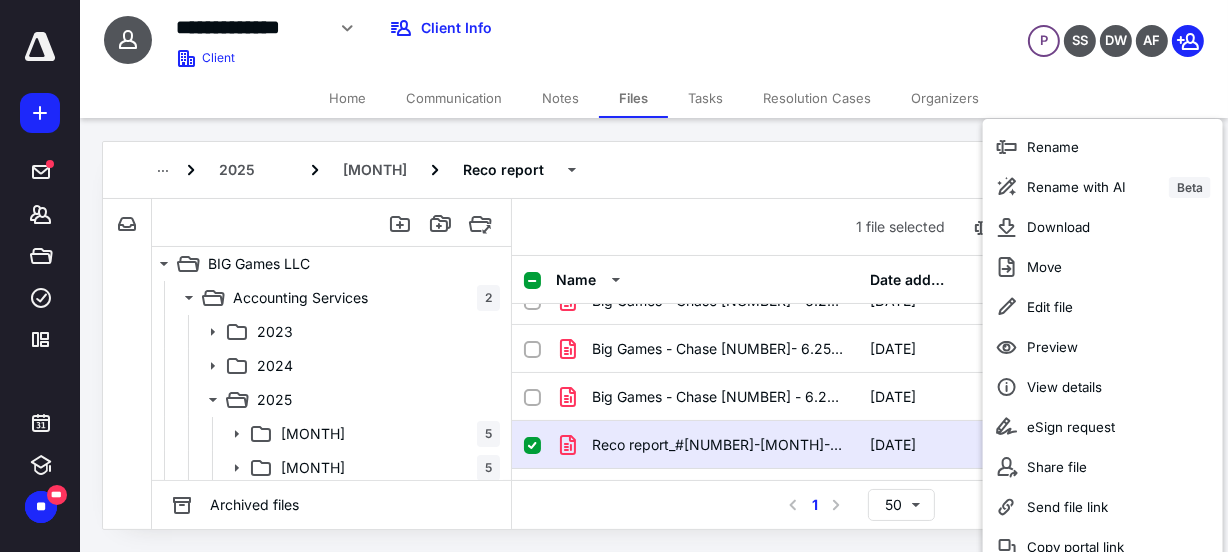 click on "Select a page number for more results 1 50" at bounding box center [858, 504] 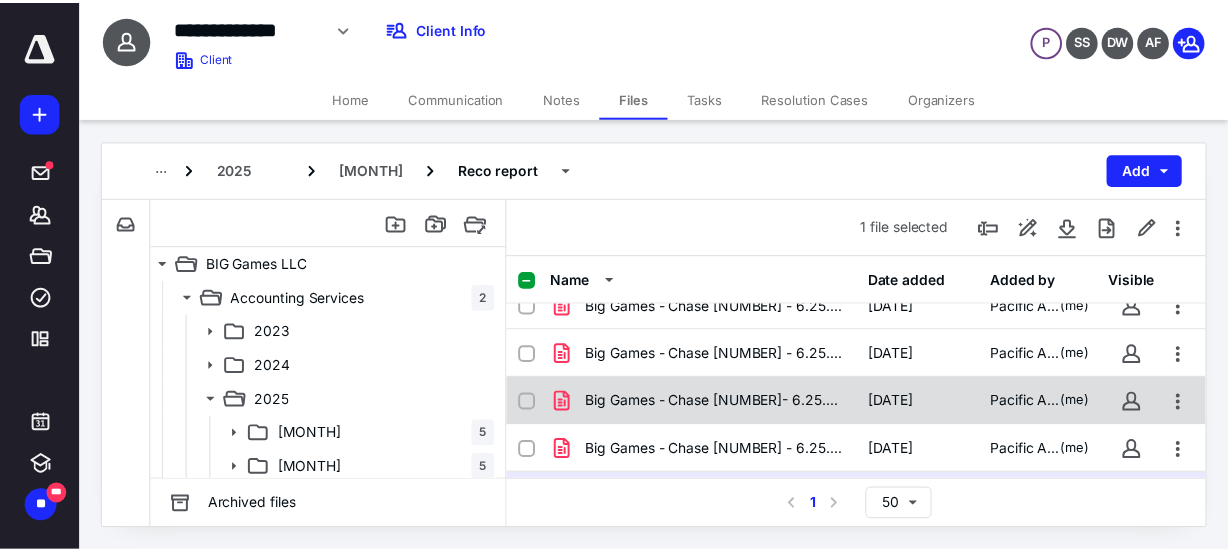 scroll, scrollTop: 123, scrollLeft: 0, axis: vertical 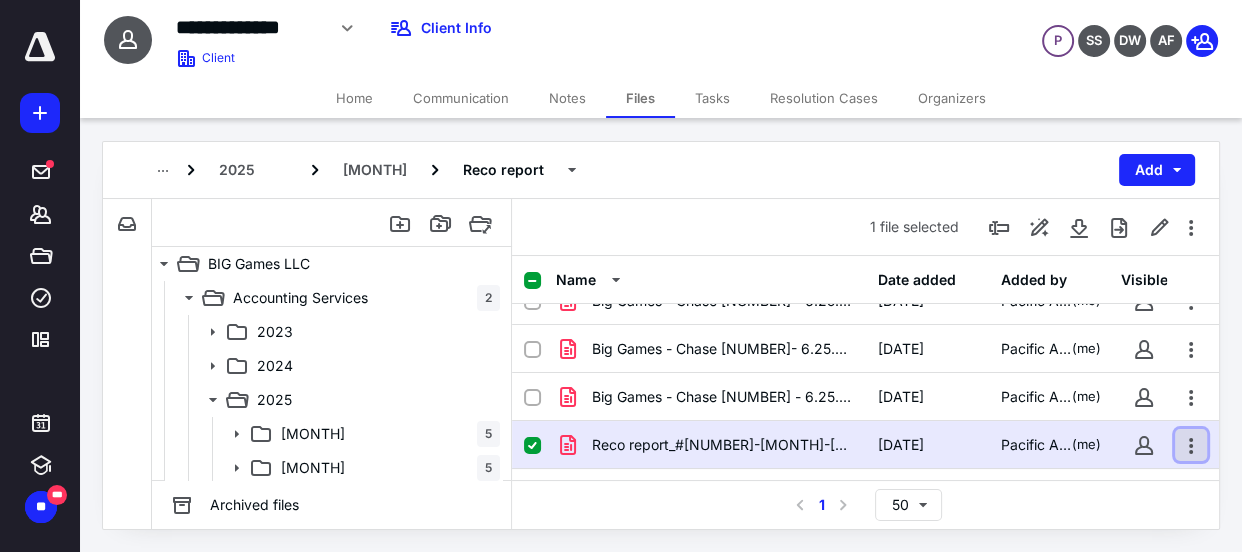 click at bounding box center (1191, 205) 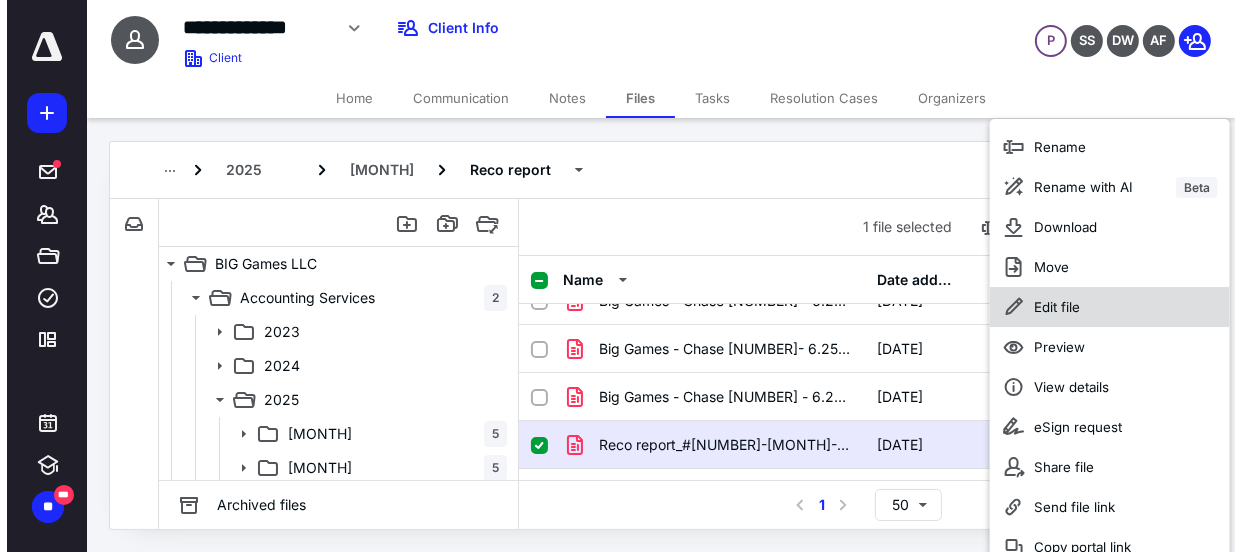 scroll, scrollTop: 0, scrollLeft: 0, axis: both 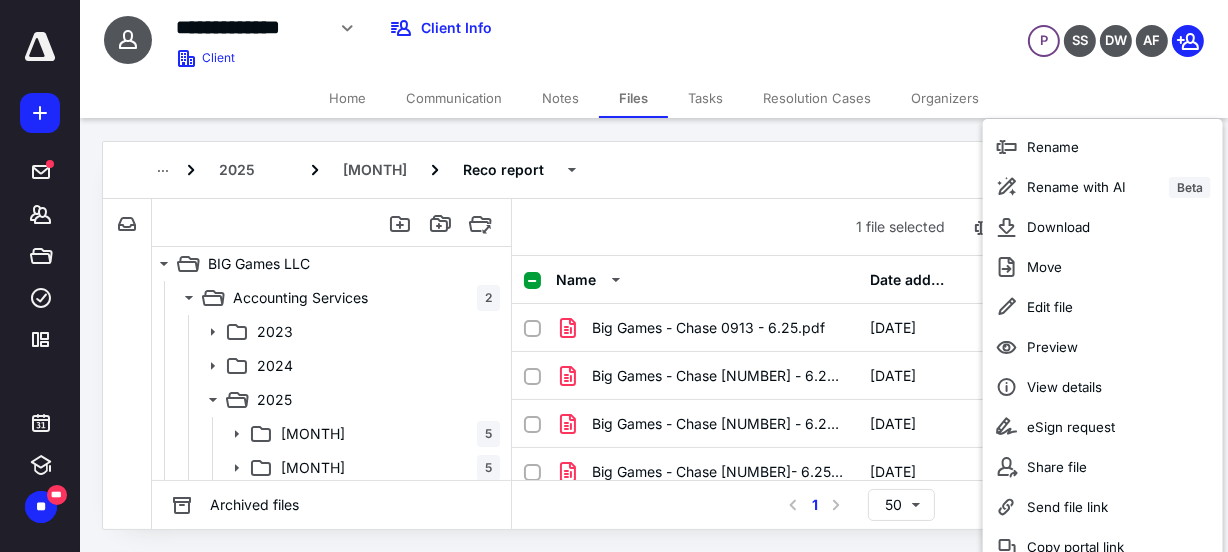 click on "[YEAR] [MONTH] Reco report Add" at bounding box center [654, 170] 